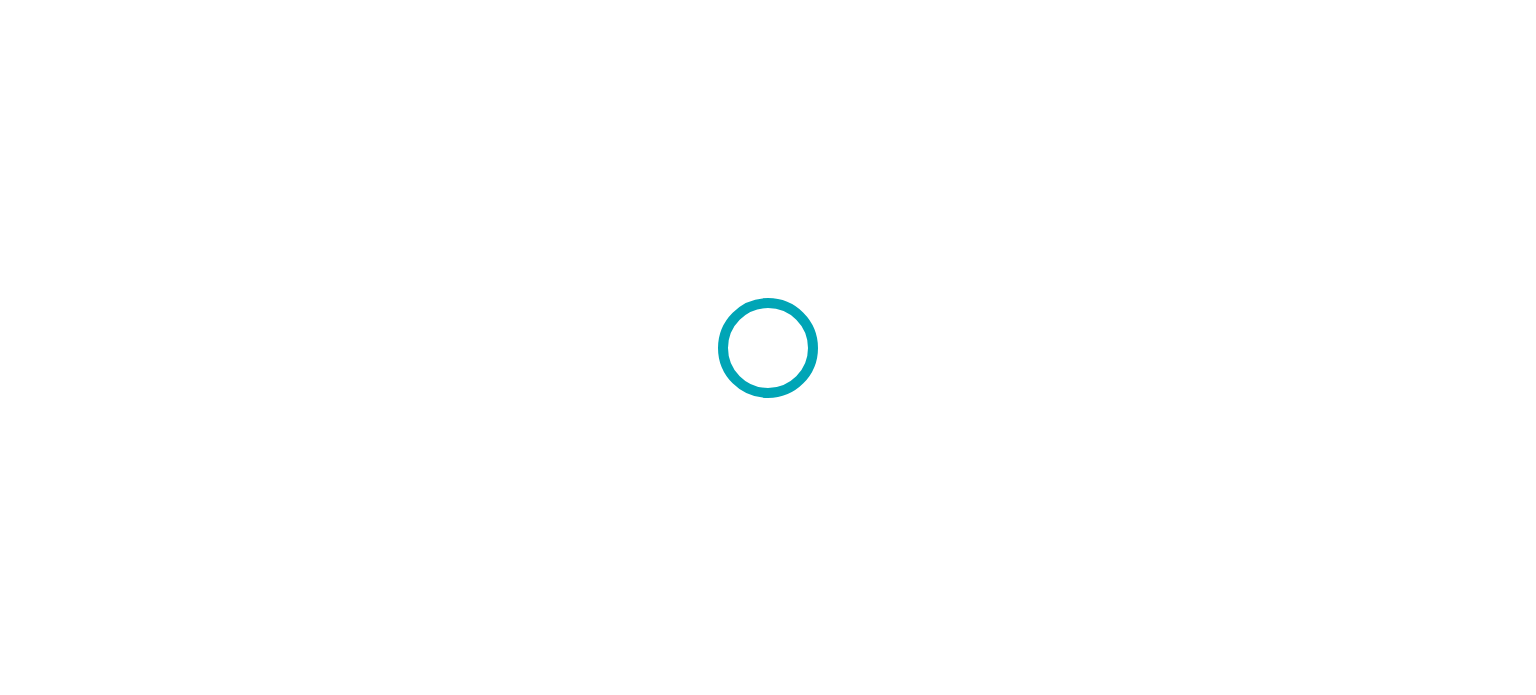 scroll, scrollTop: 0, scrollLeft: 0, axis: both 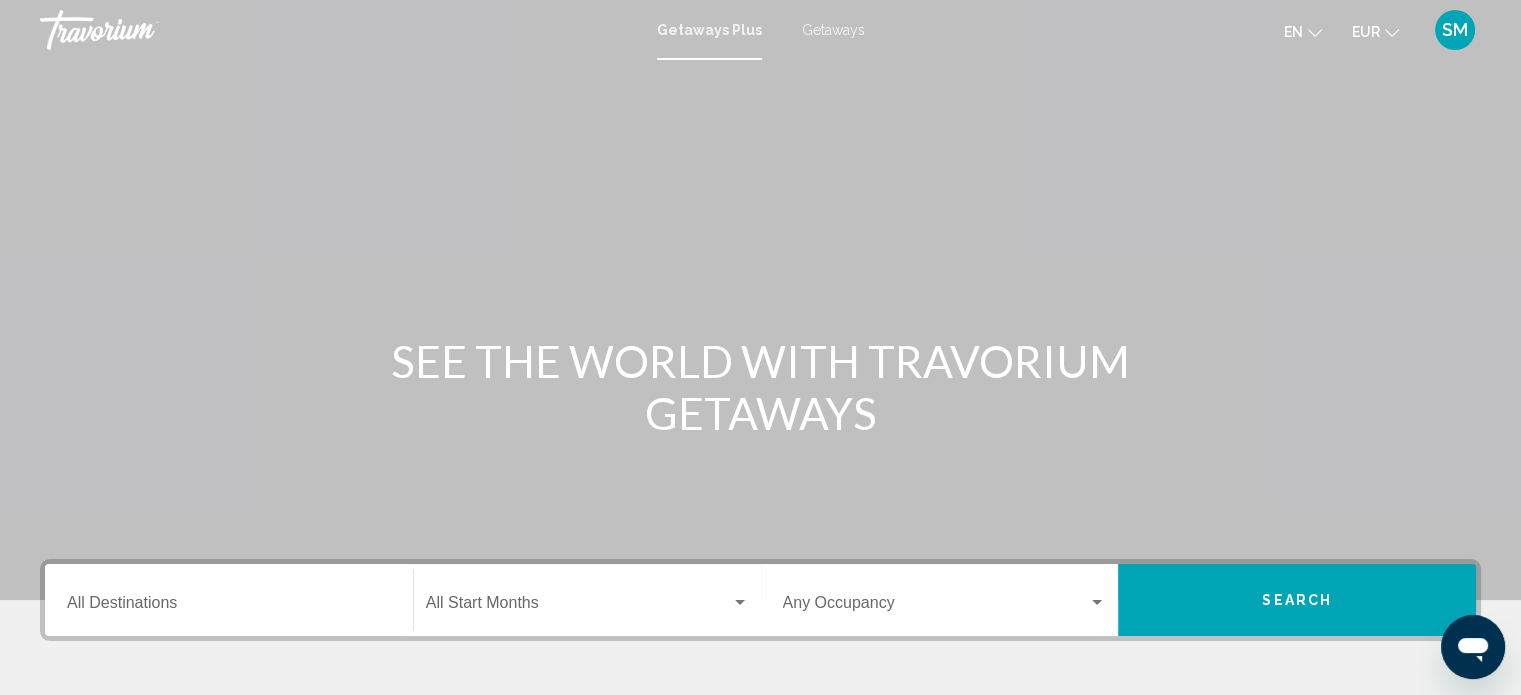click on "Destination All Destinations" at bounding box center (229, 607) 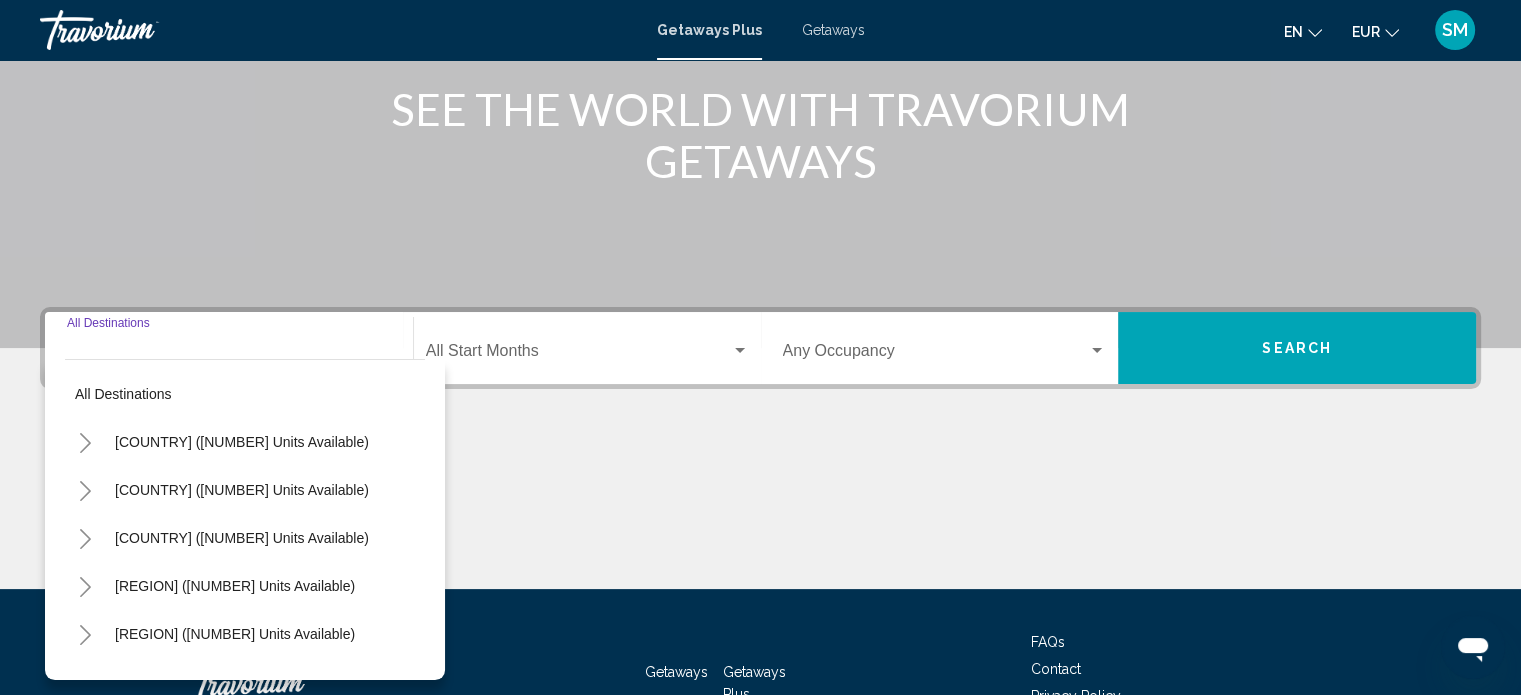 scroll, scrollTop: 390, scrollLeft: 0, axis: vertical 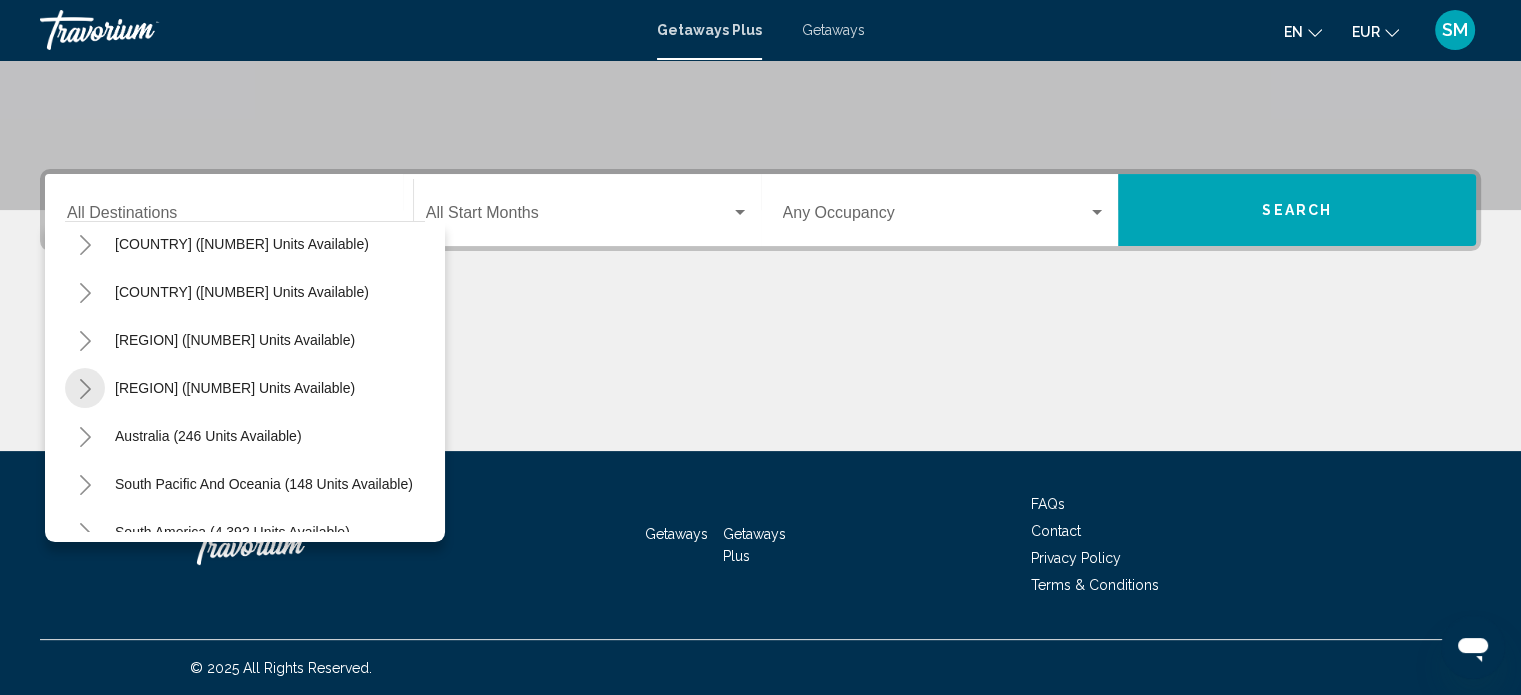 click 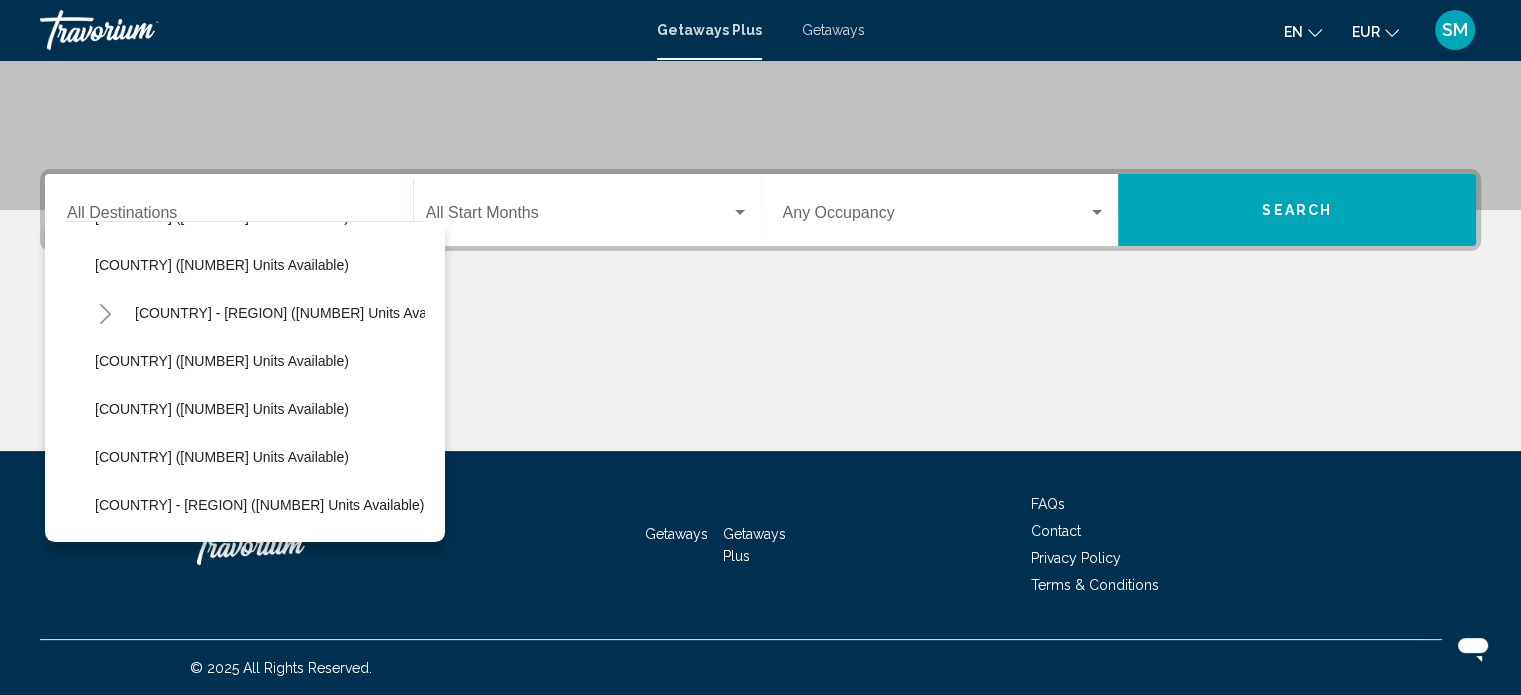 scroll, scrollTop: 808, scrollLeft: 0, axis: vertical 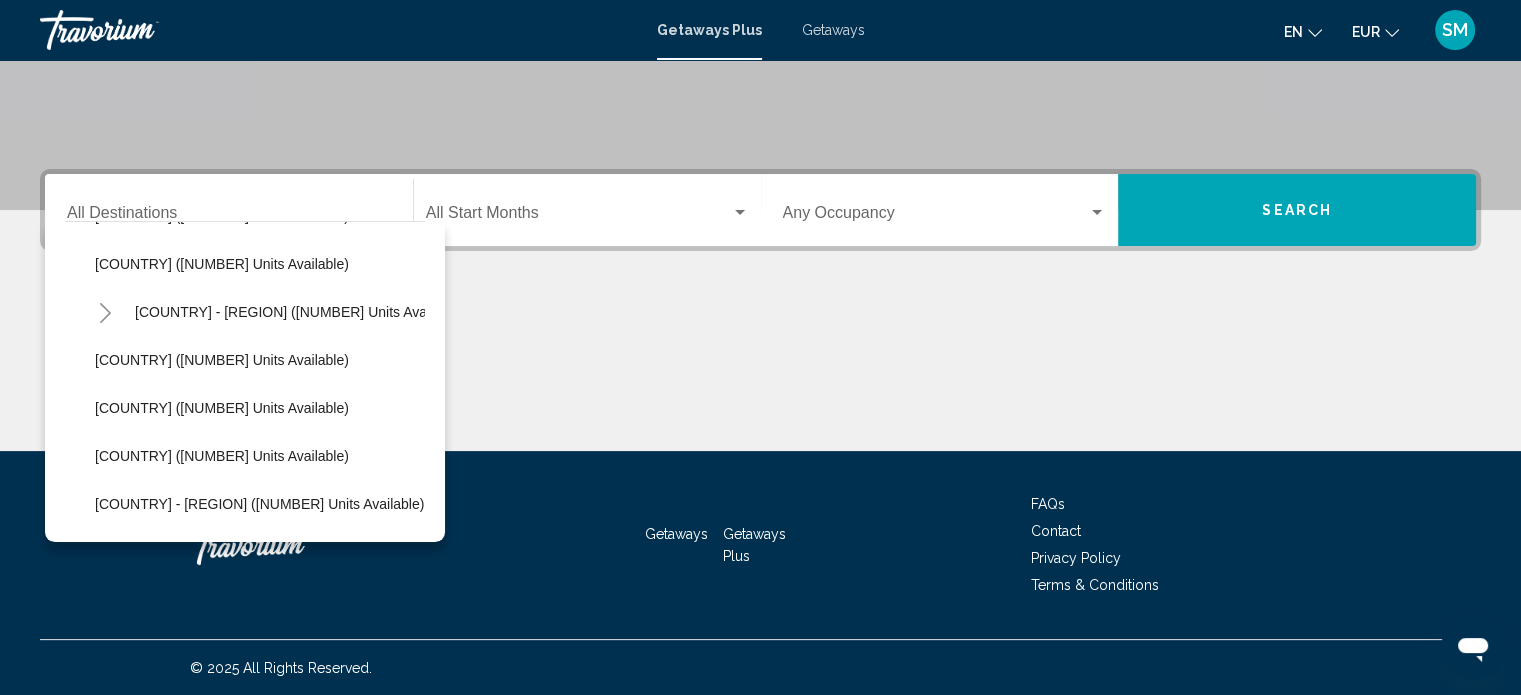 click 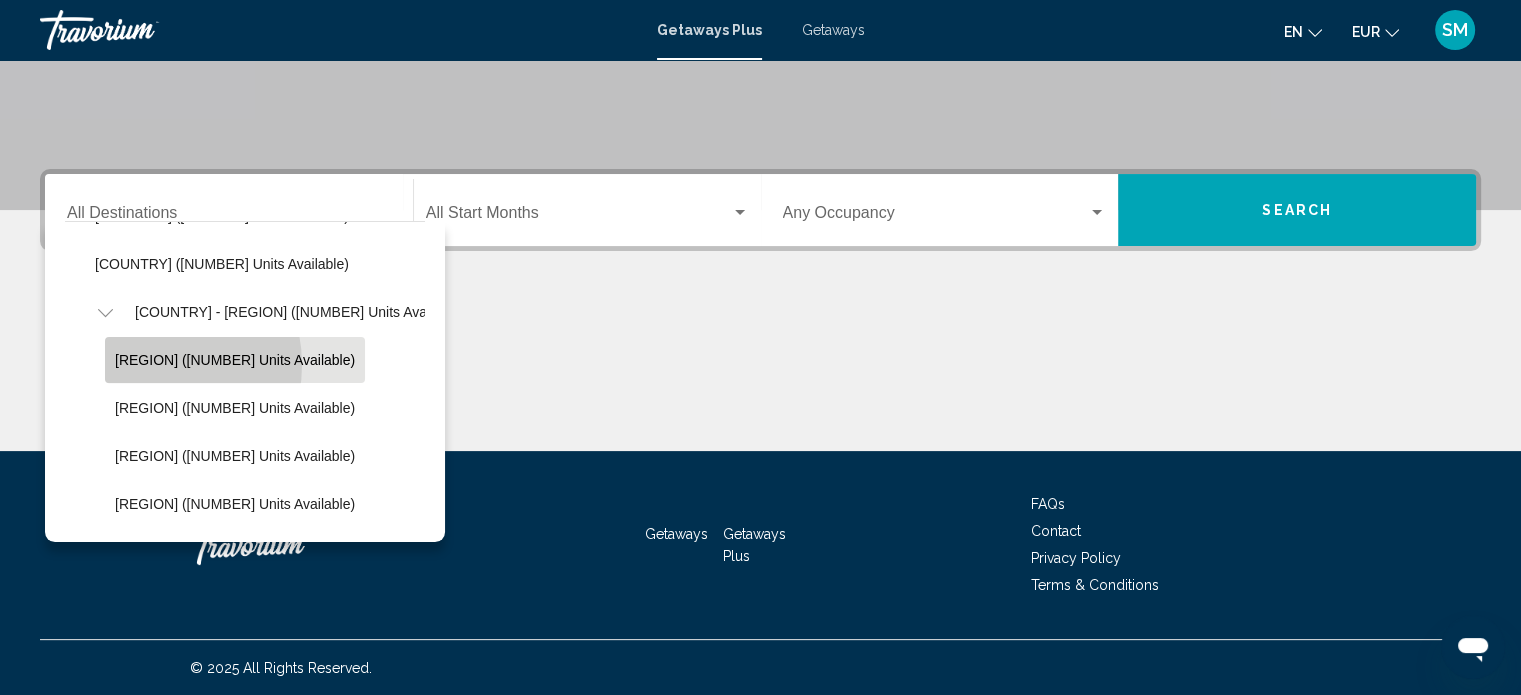 click on "[LOCATION] (93 units available)" 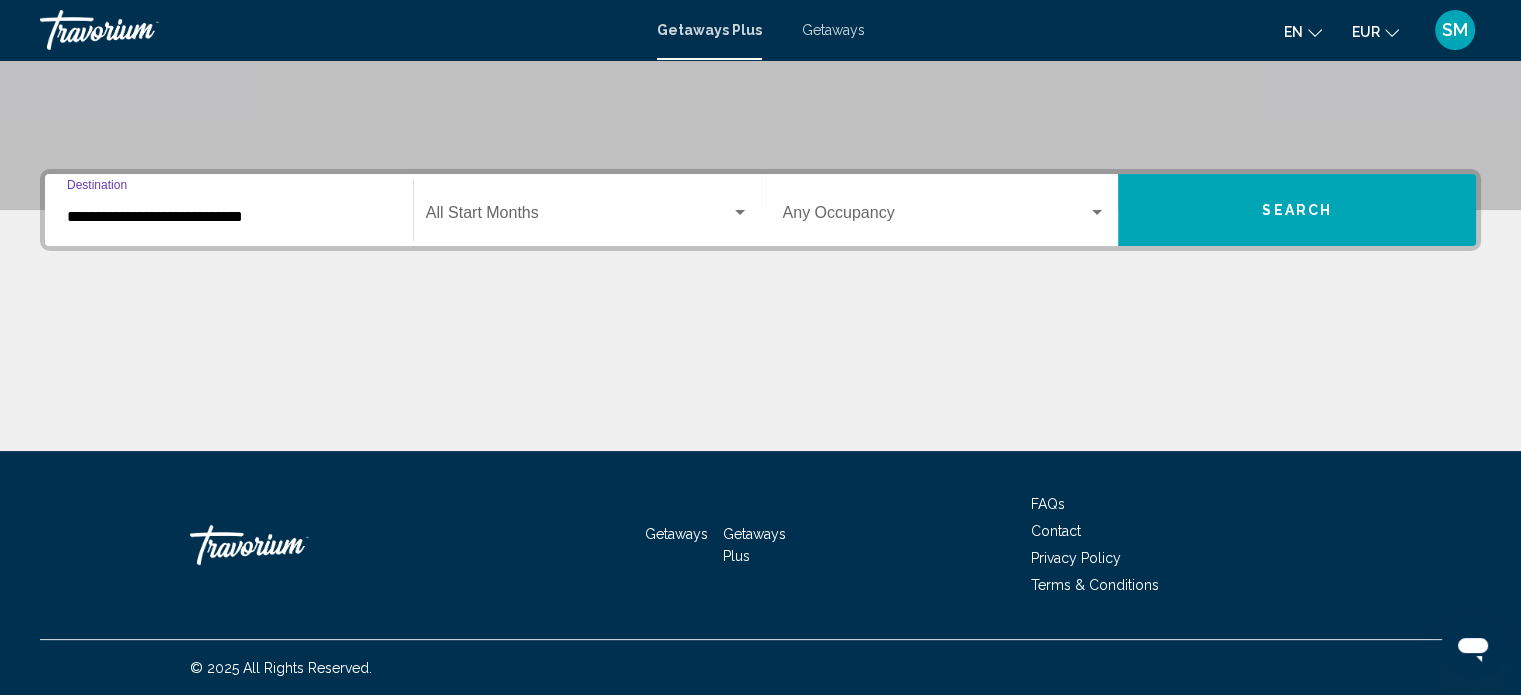 click on "Search" at bounding box center [1297, 211] 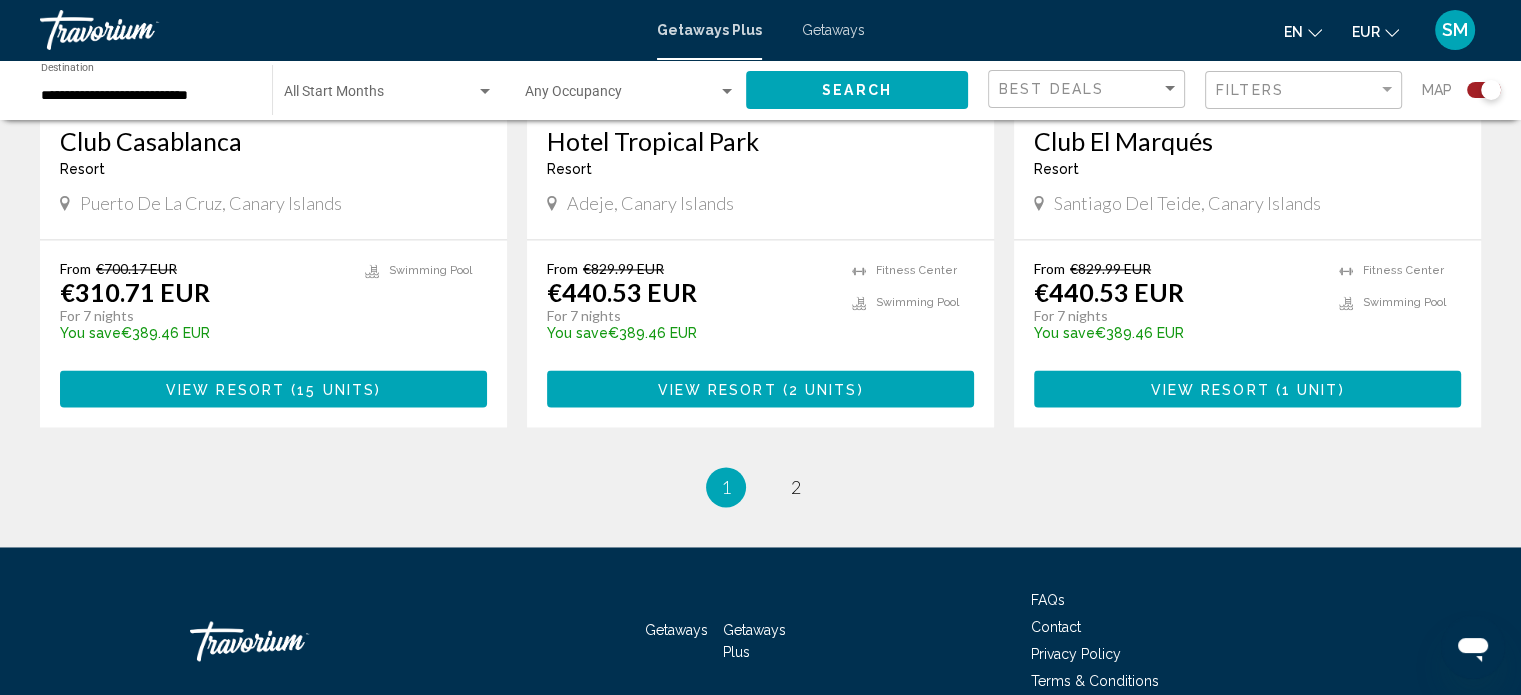 scroll, scrollTop: 3181, scrollLeft: 0, axis: vertical 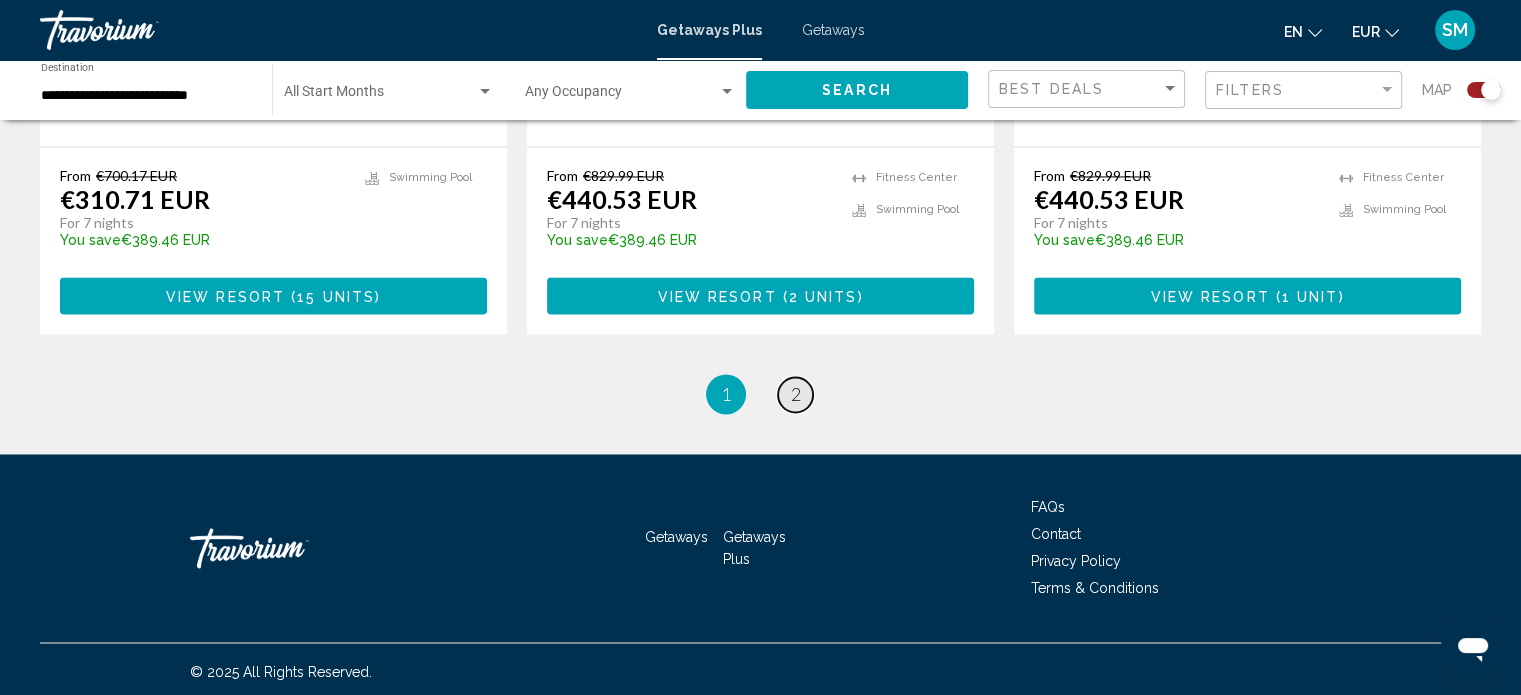 click on "2" at bounding box center [796, 394] 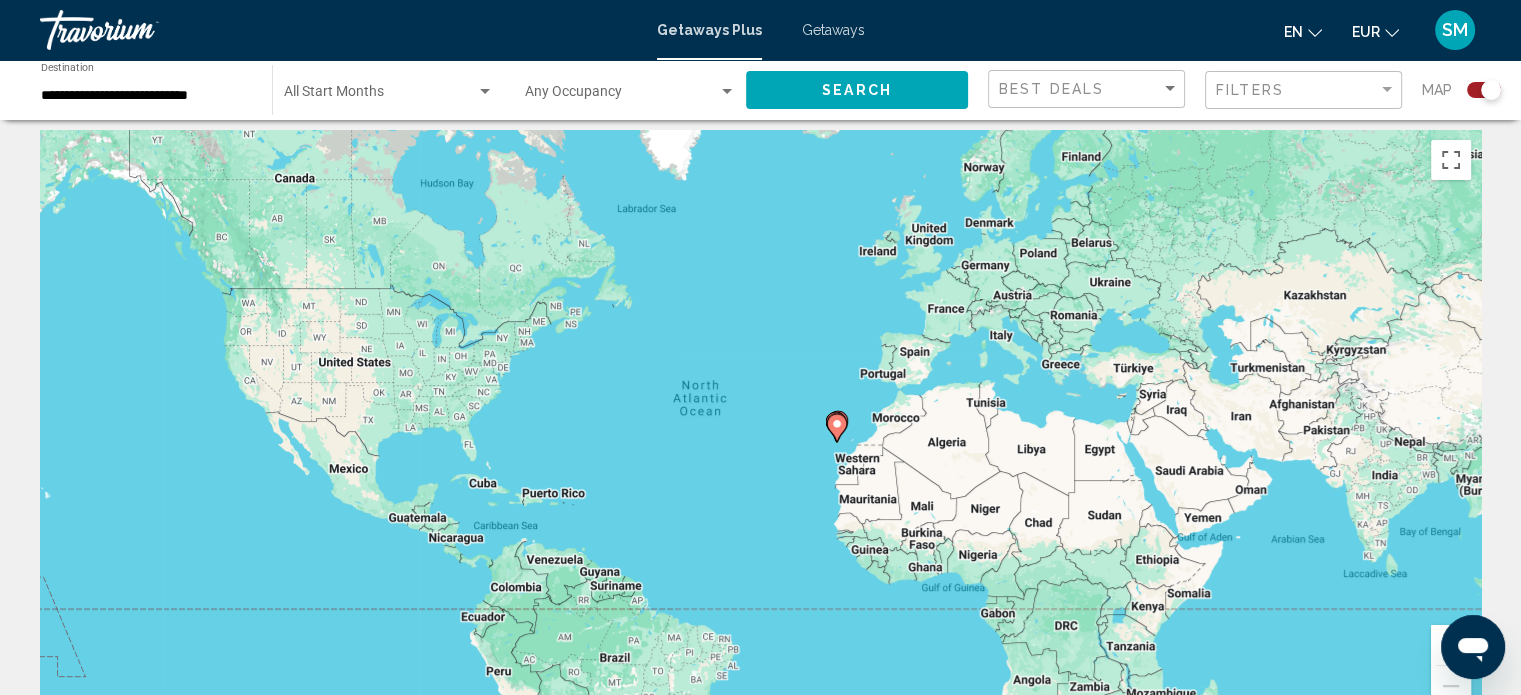 scroll, scrollTop: 0, scrollLeft: 0, axis: both 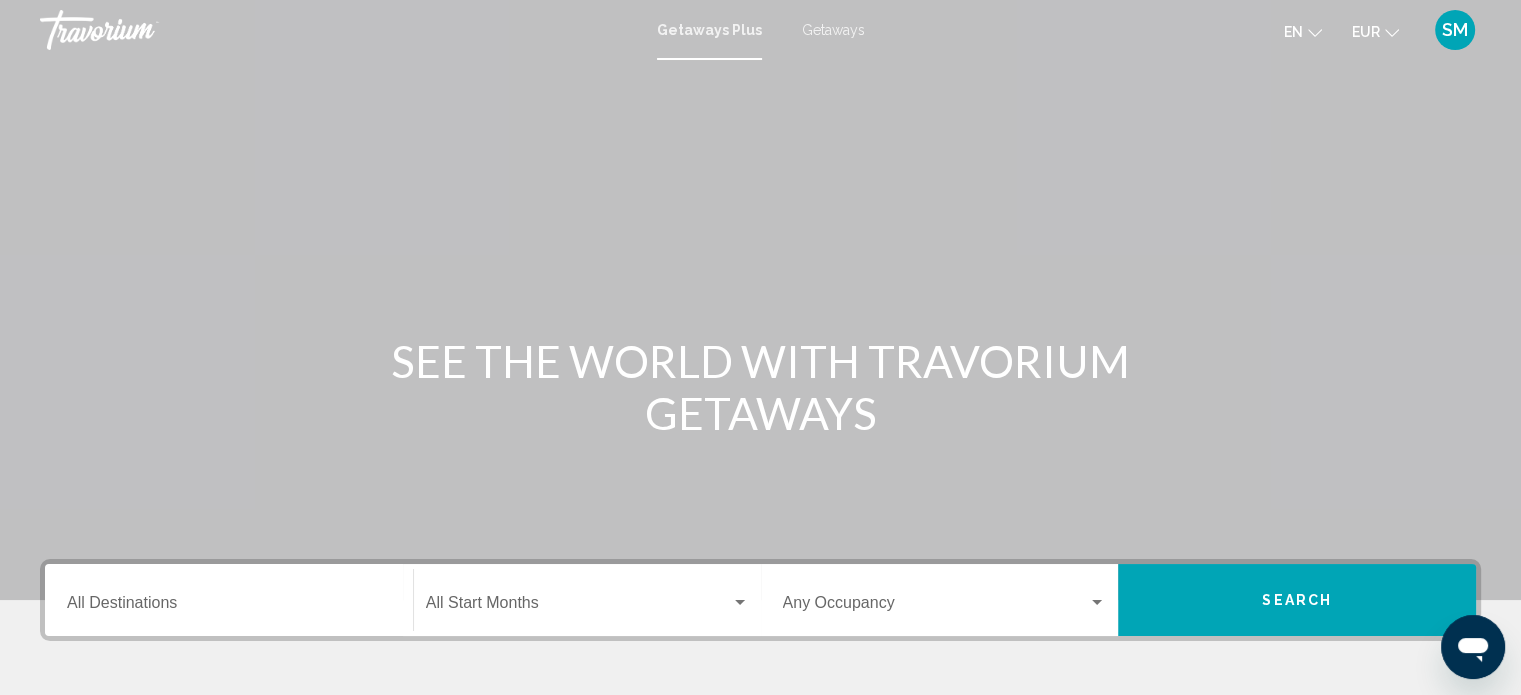 click on "Destination All Destinations" at bounding box center [229, 600] 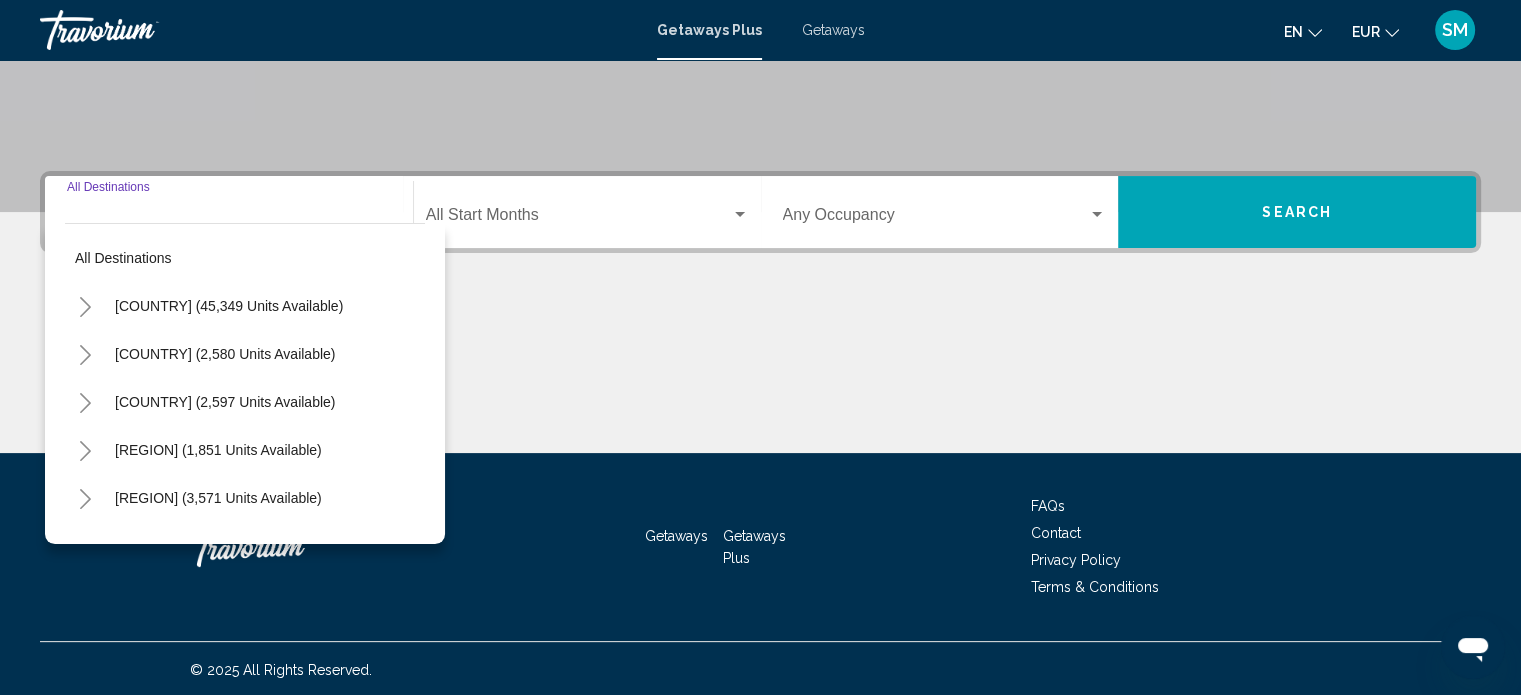 scroll, scrollTop: 390, scrollLeft: 0, axis: vertical 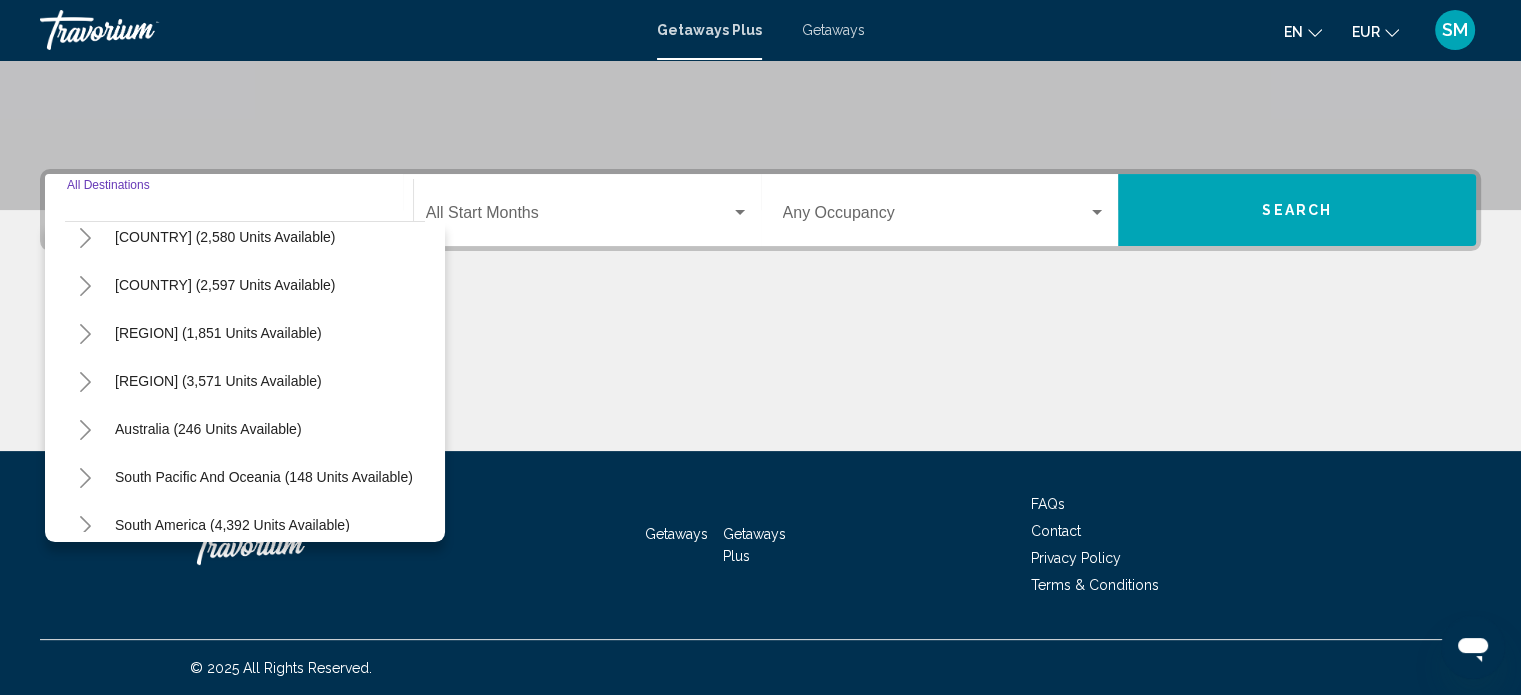 click 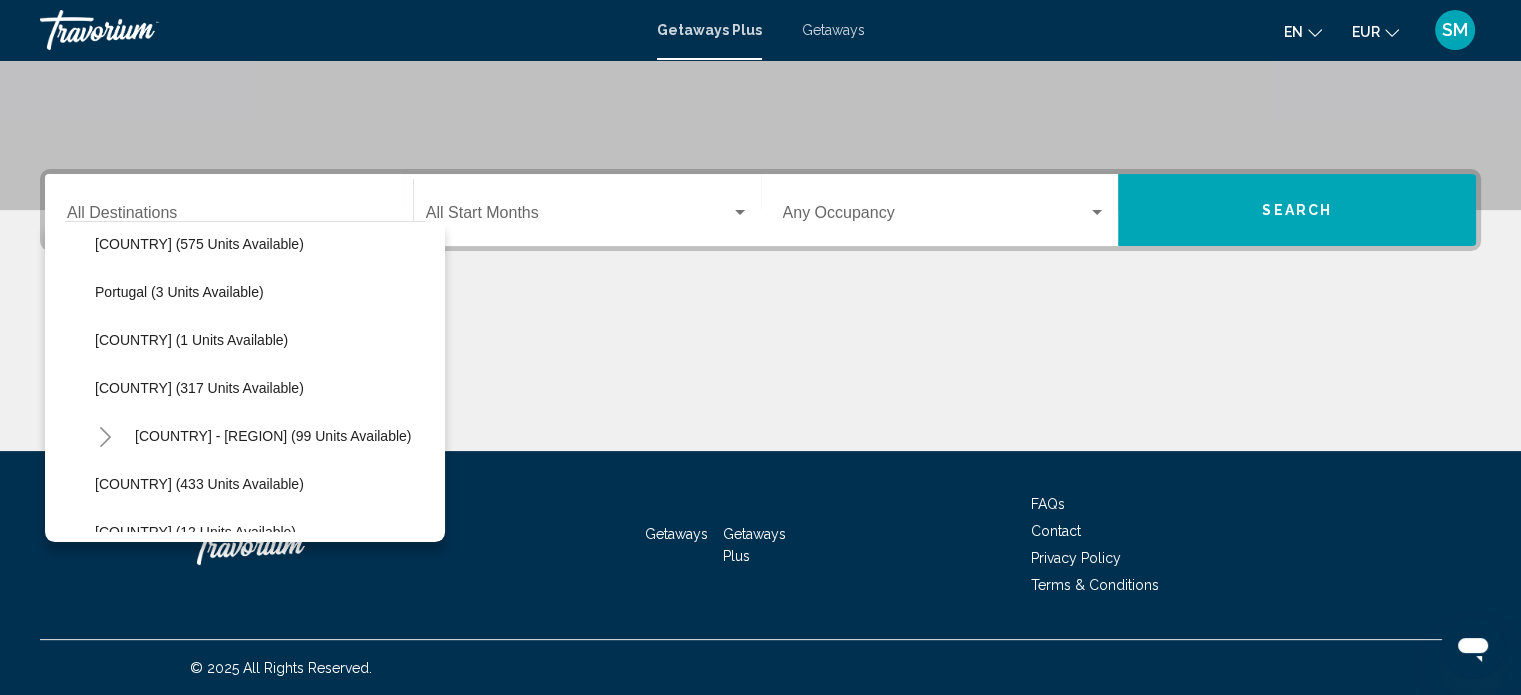 scroll, scrollTop: 684, scrollLeft: 0, axis: vertical 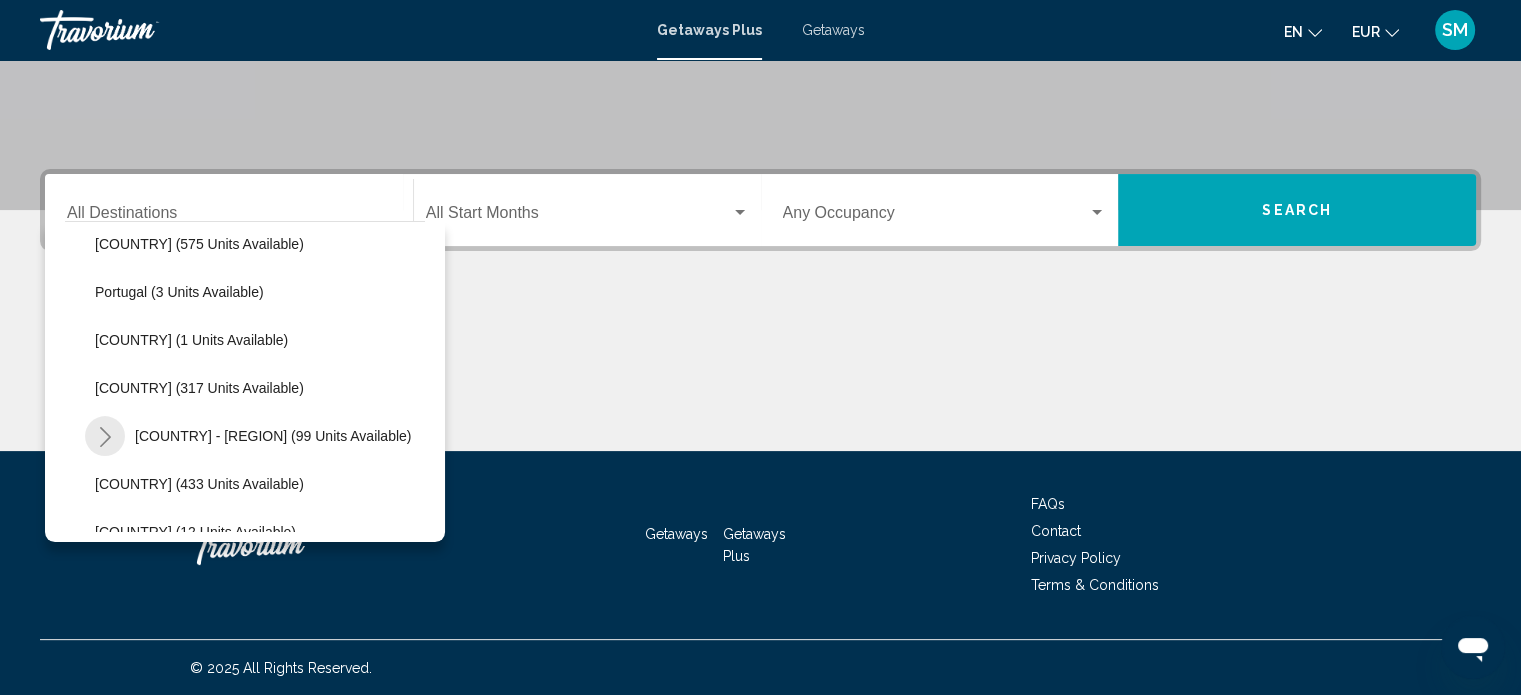click 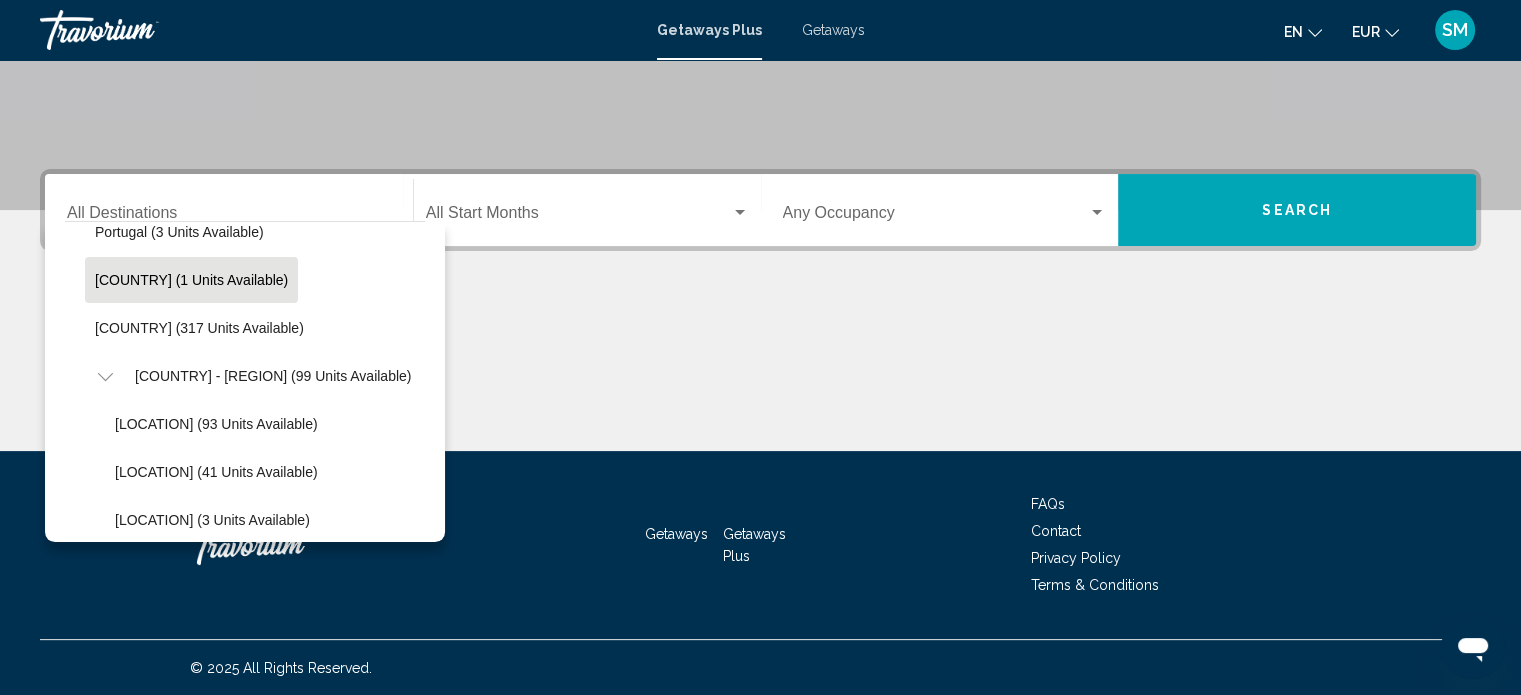 scroll, scrollTop: 766, scrollLeft: 0, axis: vertical 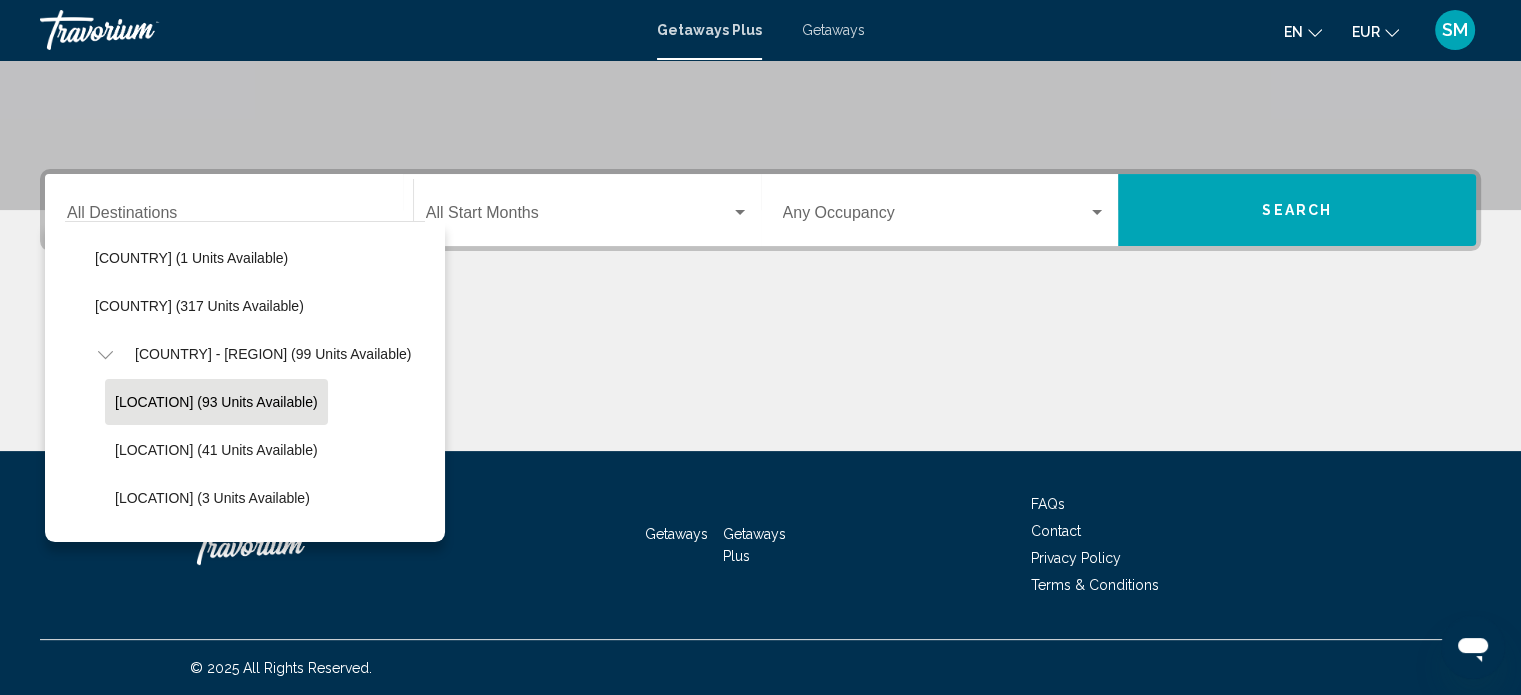 click on "[LOCATION] (93 units available)" 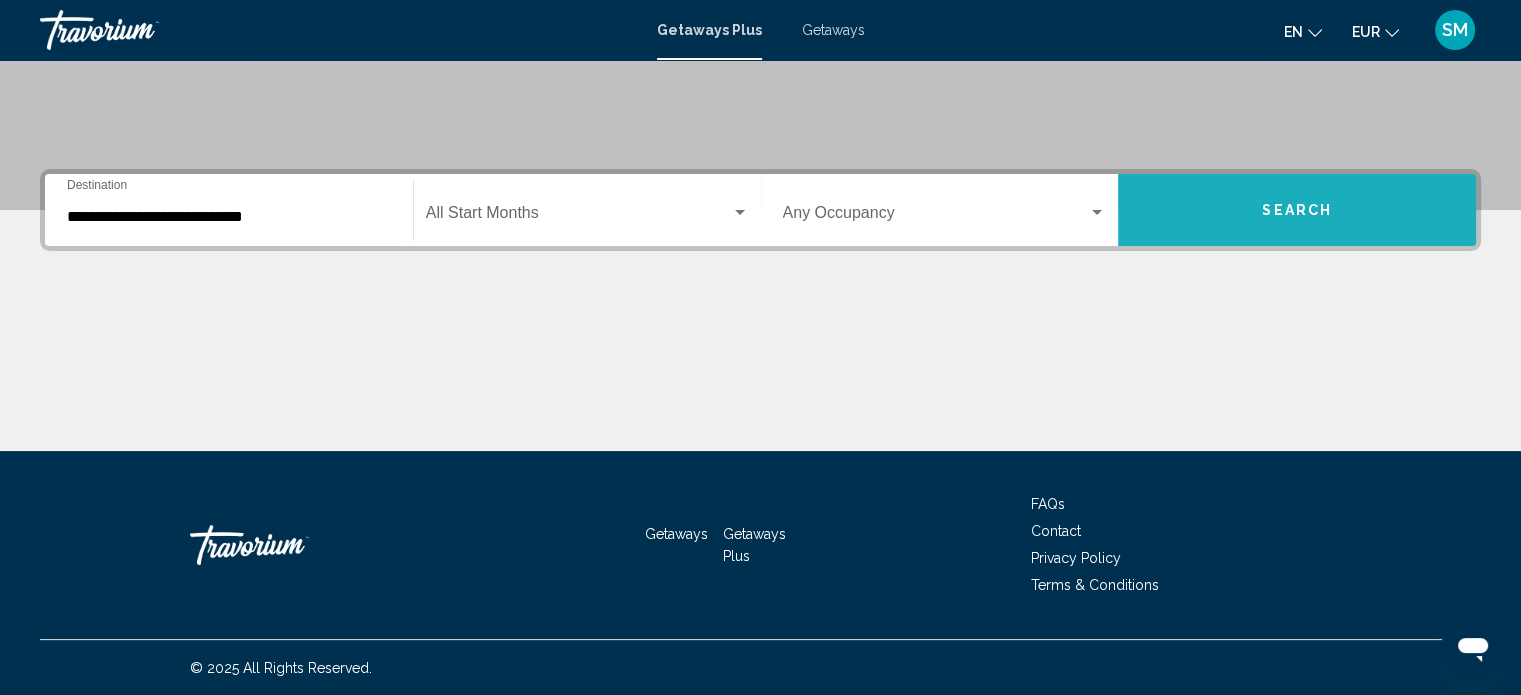 click on "Search" at bounding box center (1297, 211) 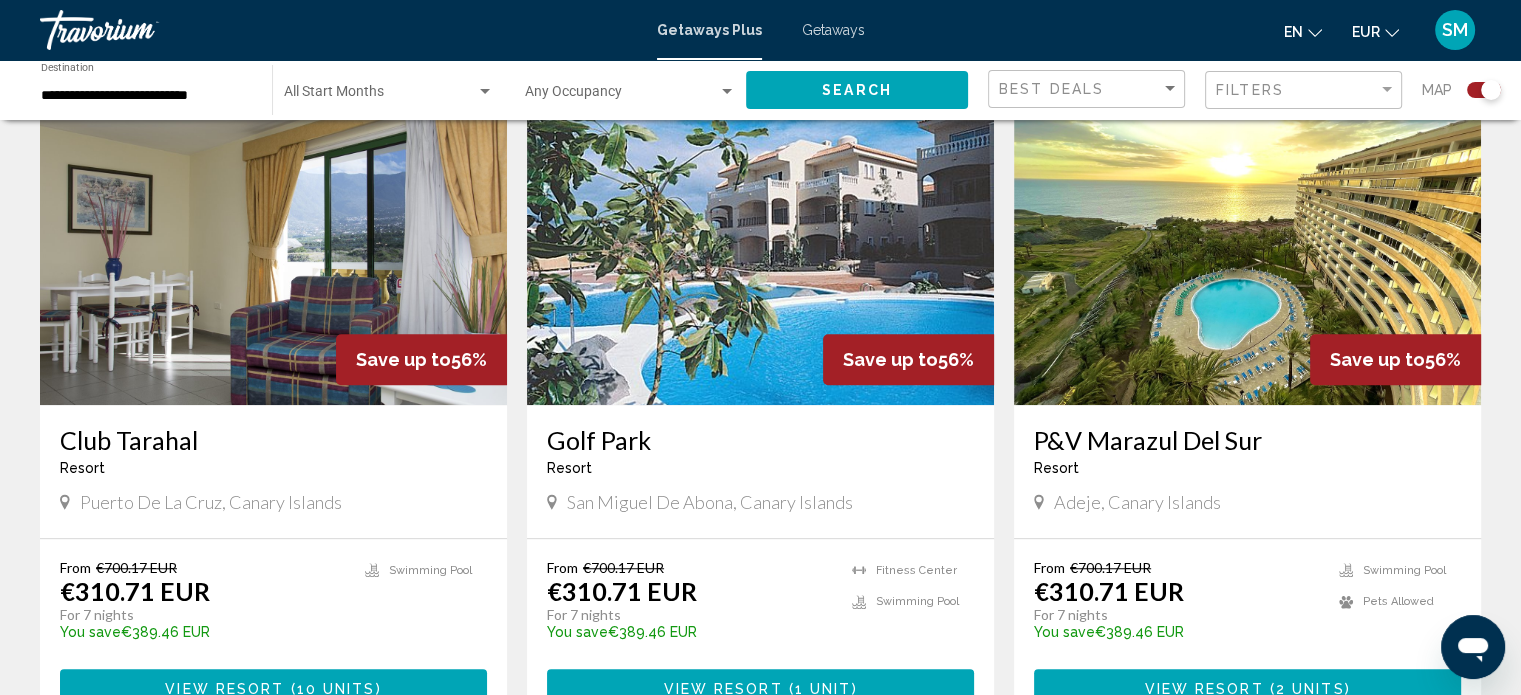 scroll, scrollTop: 1404, scrollLeft: 0, axis: vertical 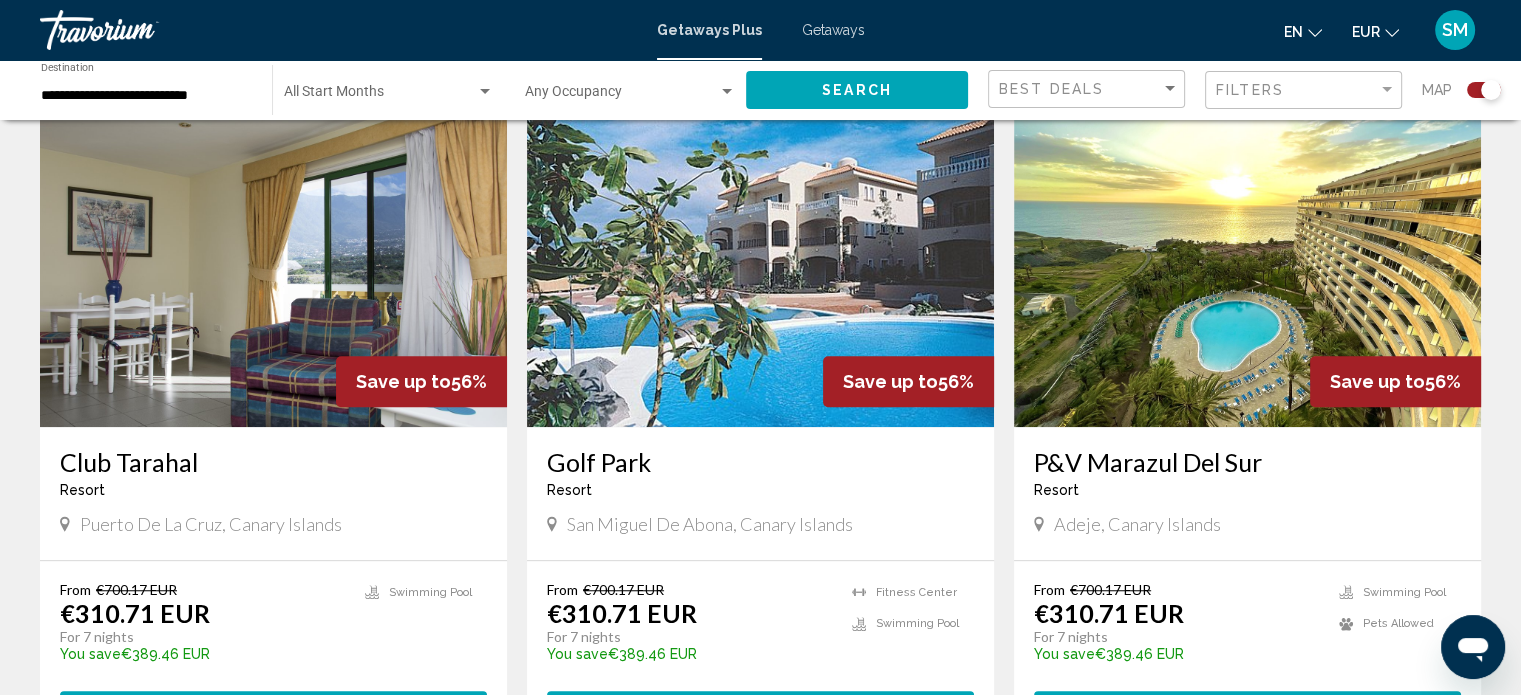 click at bounding box center [1247, 267] 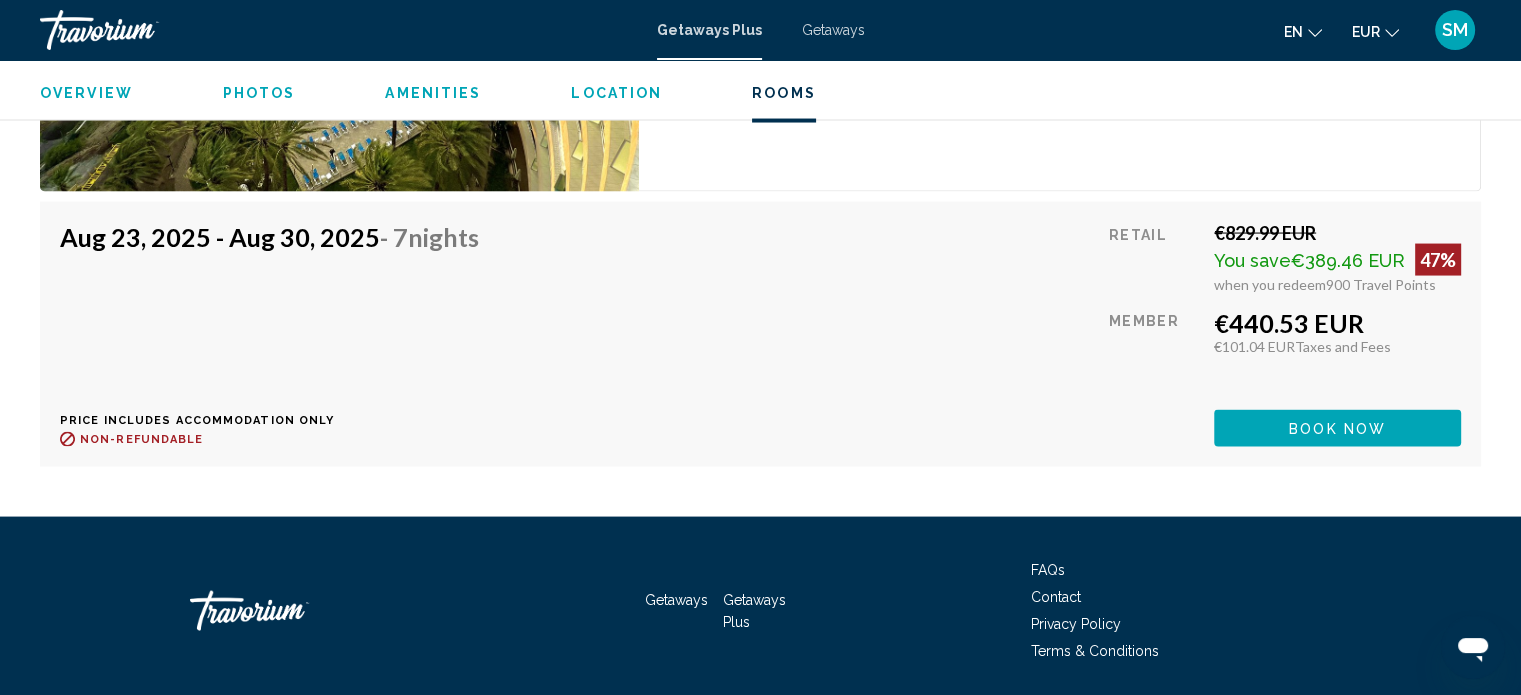 scroll, scrollTop: 4033, scrollLeft: 0, axis: vertical 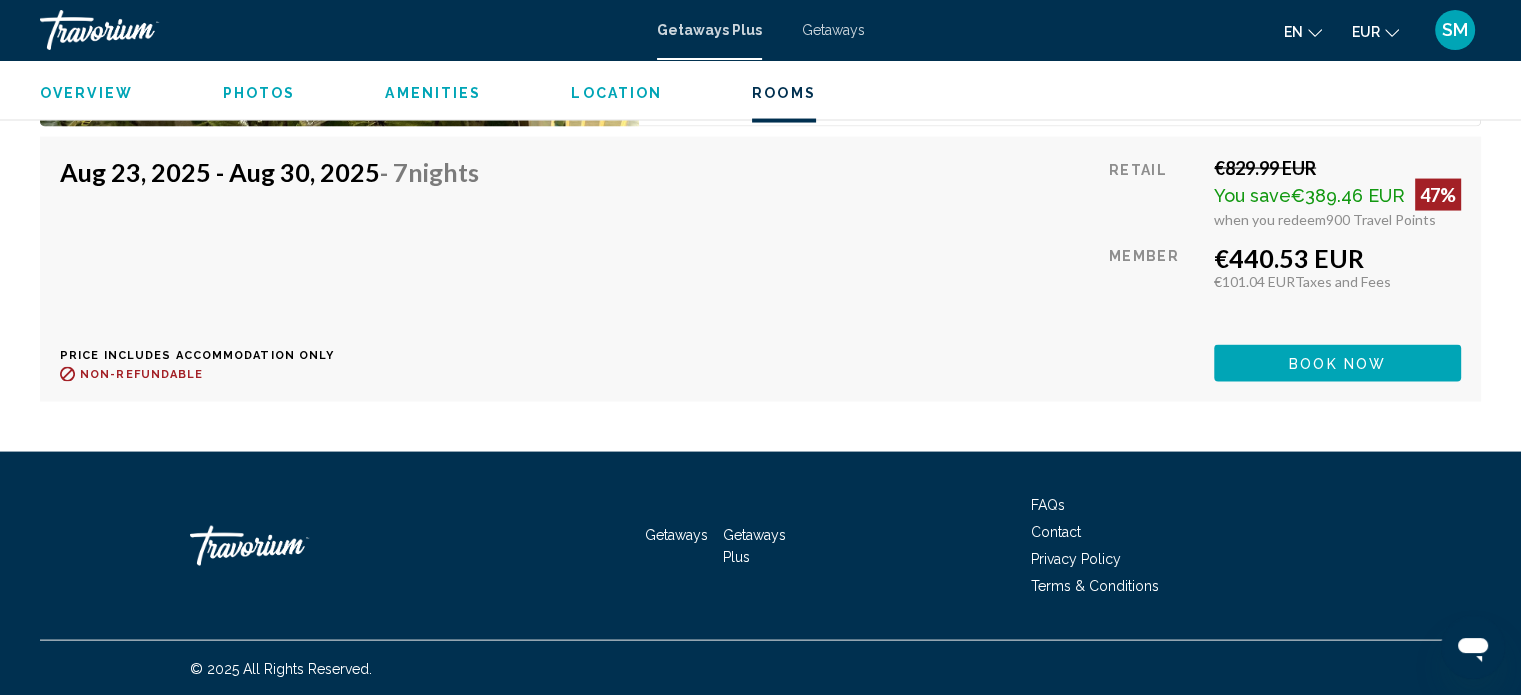 click on "Aug [DATE] - Aug [DATE]  - 7  Nights Price includes accommodation only
Refundable until :
Non-refundable Retail  €[PRICE] EUR  You save  €[PRICE] EUR   47%  when you redeem  [NUMBER]  Travel Points  Member  €[PRICE] EUR   €[PRICE] EUR  Taxes and Fees You earn  0  Travel Points  Book now This room is no longer available. Price includes accommodation only
Refundable until
Non-refundable Book now This room is no longer available." at bounding box center (760, 269) 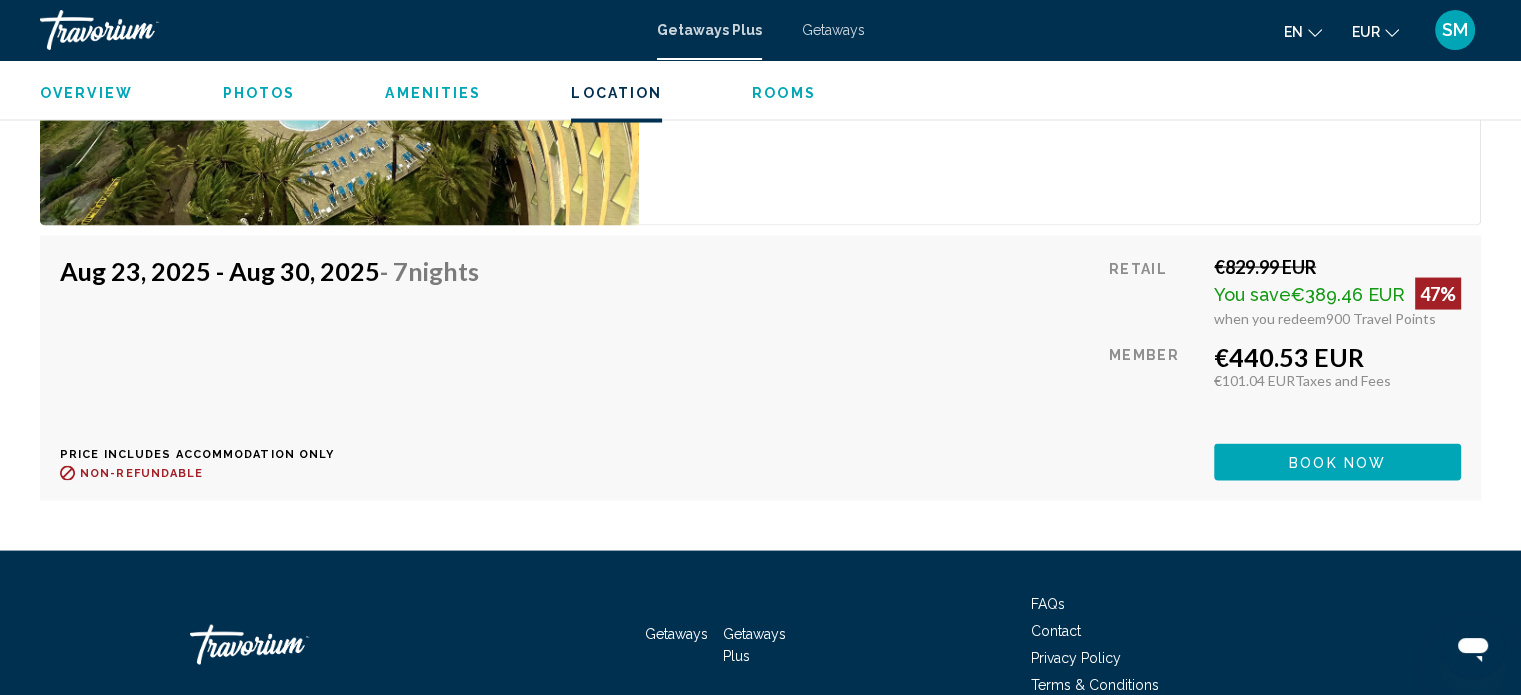 scroll, scrollTop: 3933, scrollLeft: 0, axis: vertical 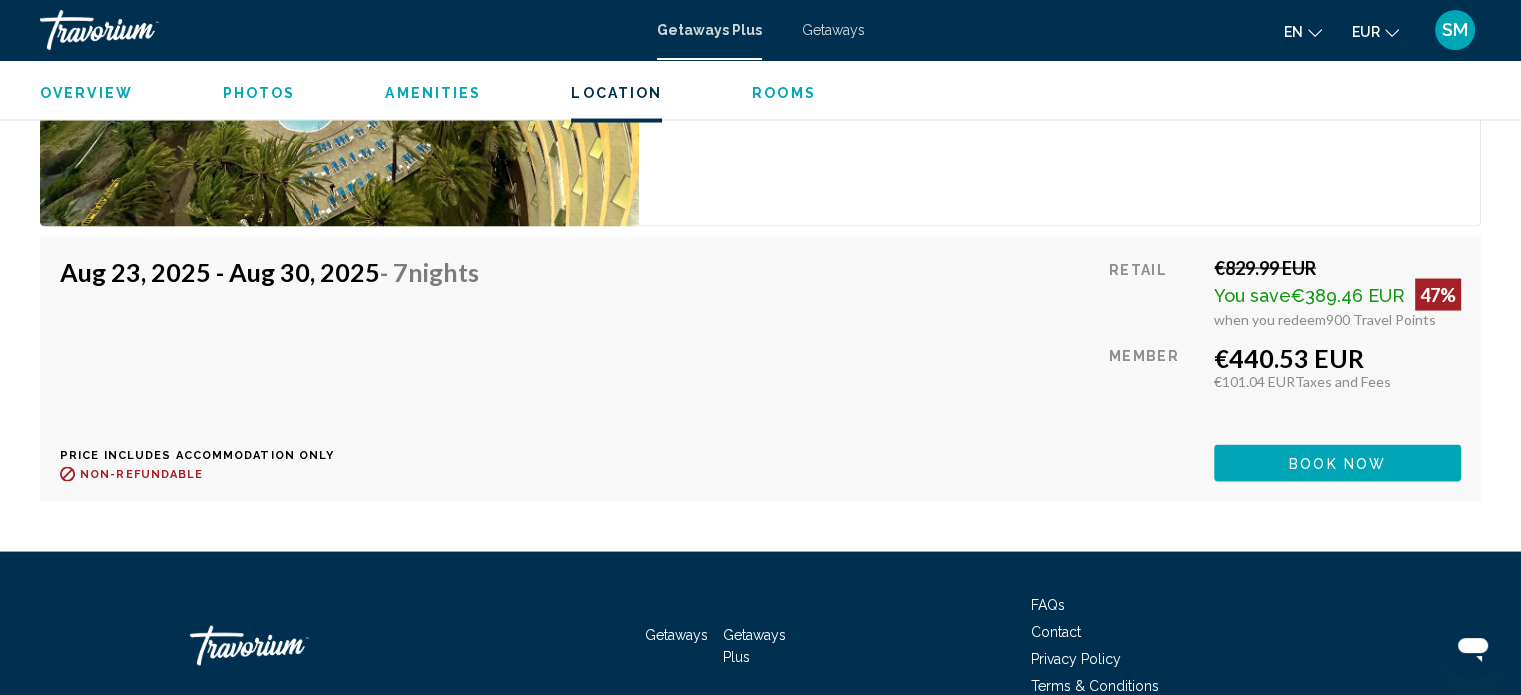 click on "Book now" at bounding box center (1337, 463) 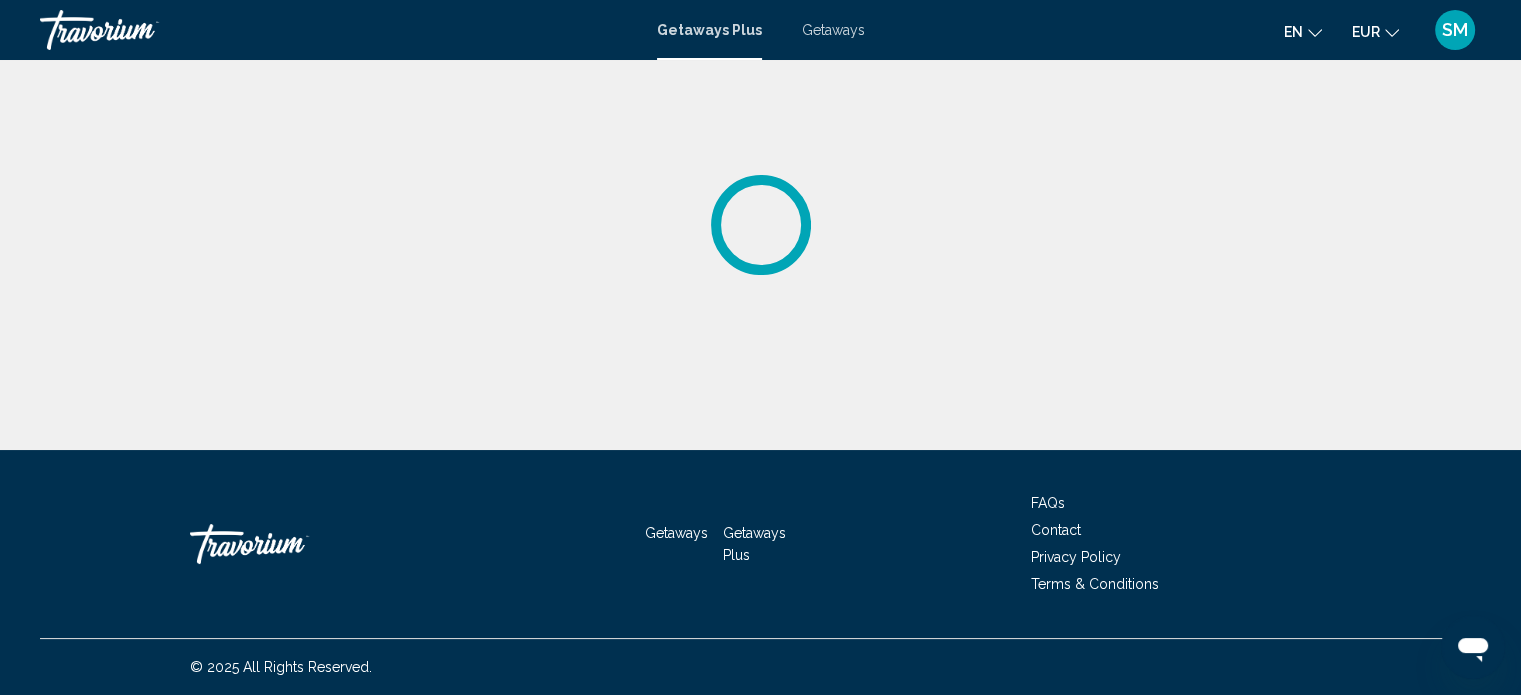 scroll, scrollTop: 0, scrollLeft: 0, axis: both 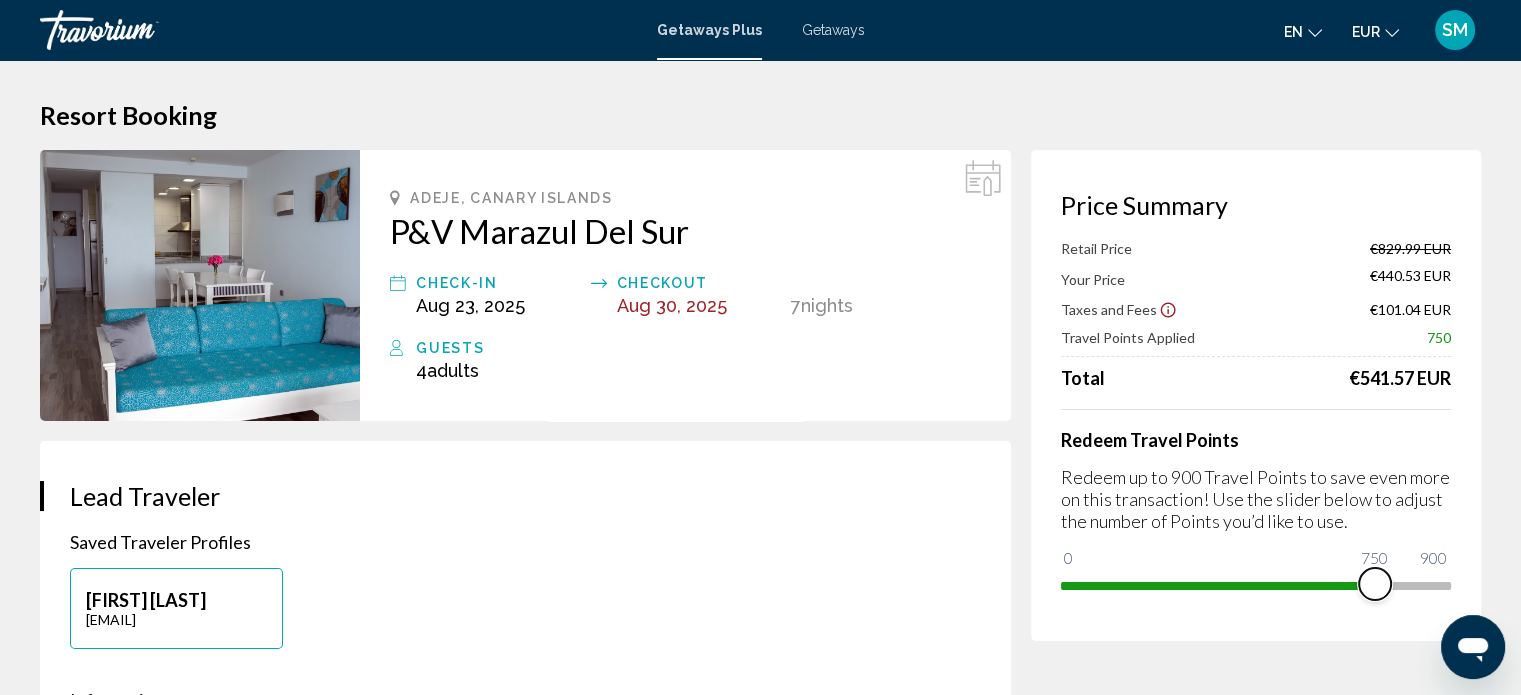 drag, startPoint x: 1440, startPoint y: 587, endPoint x: 1376, endPoint y: 592, distance: 64.195015 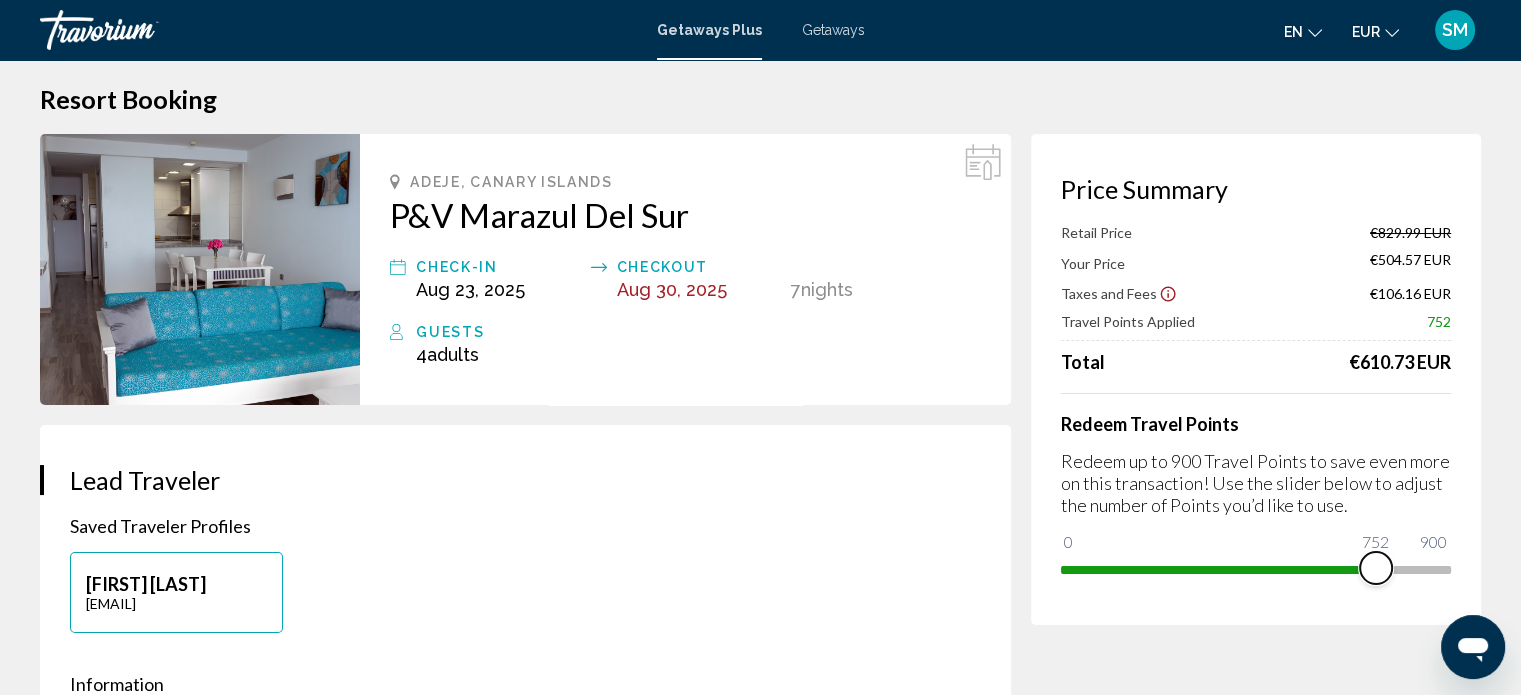 scroll, scrollTop: 0, scrollLeft: 0, axis: both 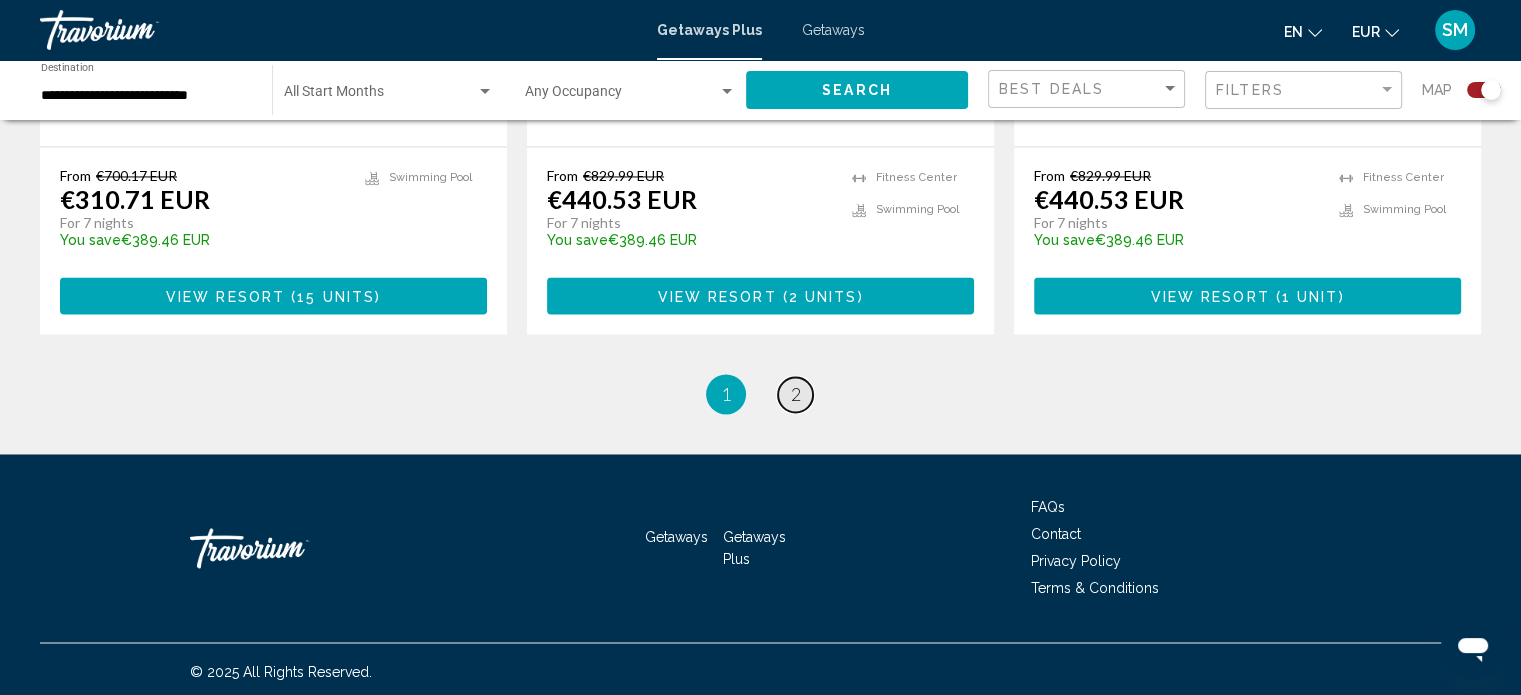click on "2" at bounding box center (796, 394) 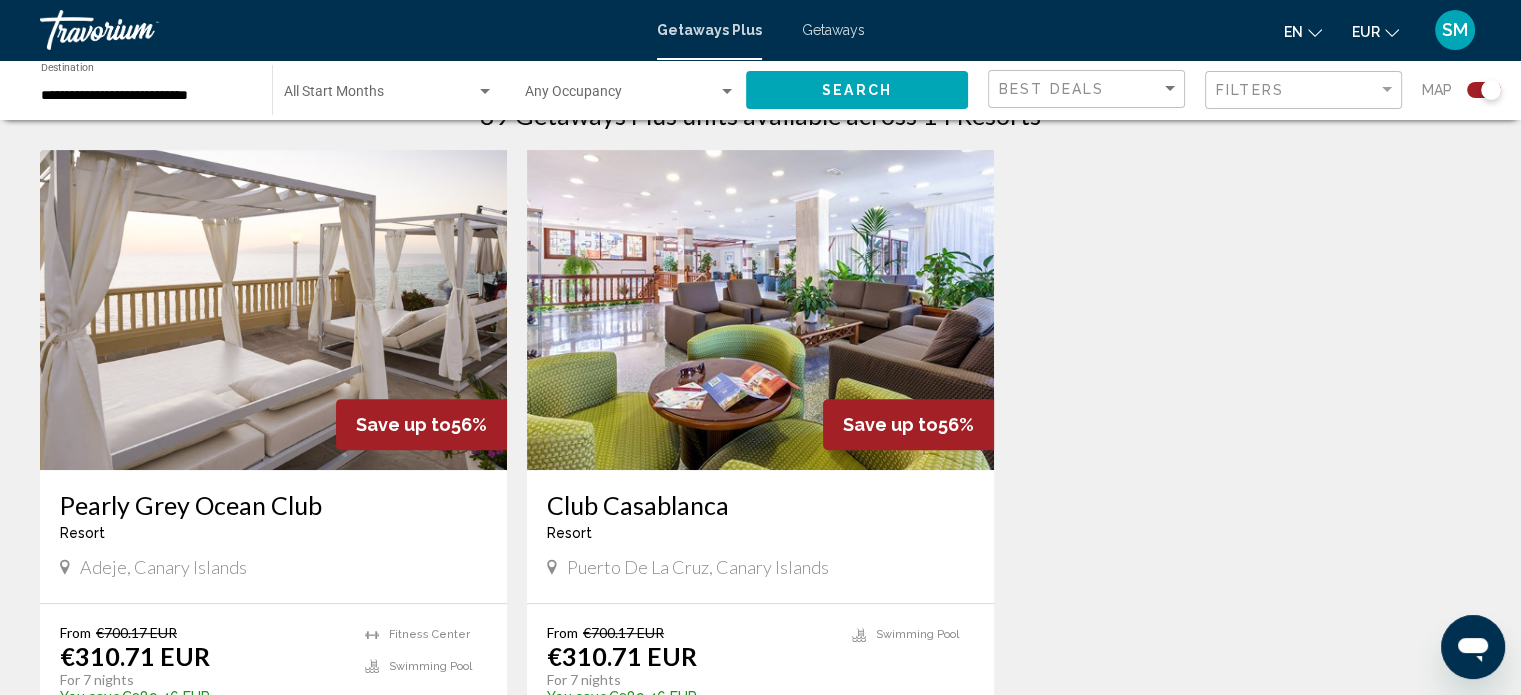 scroll, scrollTop: 676, scrollLeft: 0, axis: vertical 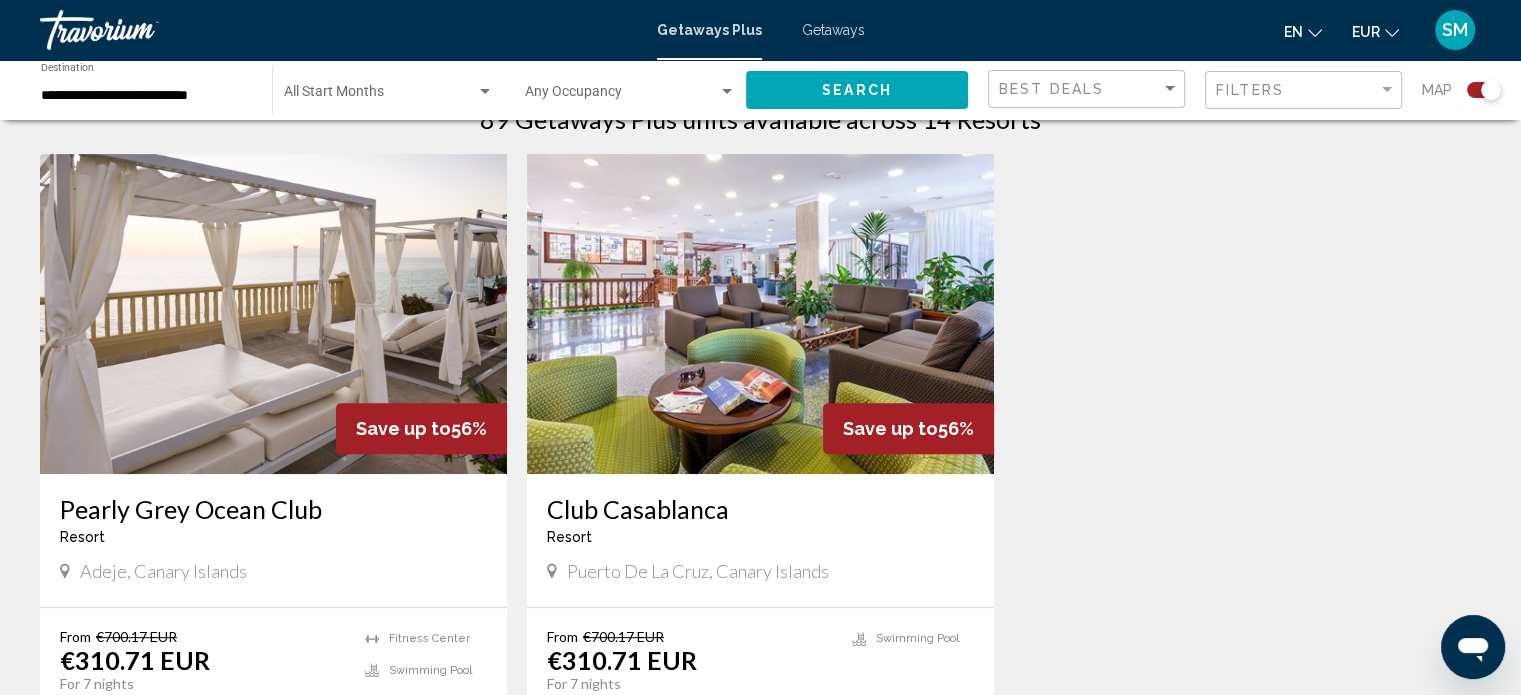 click at bounding box center (760, 314) 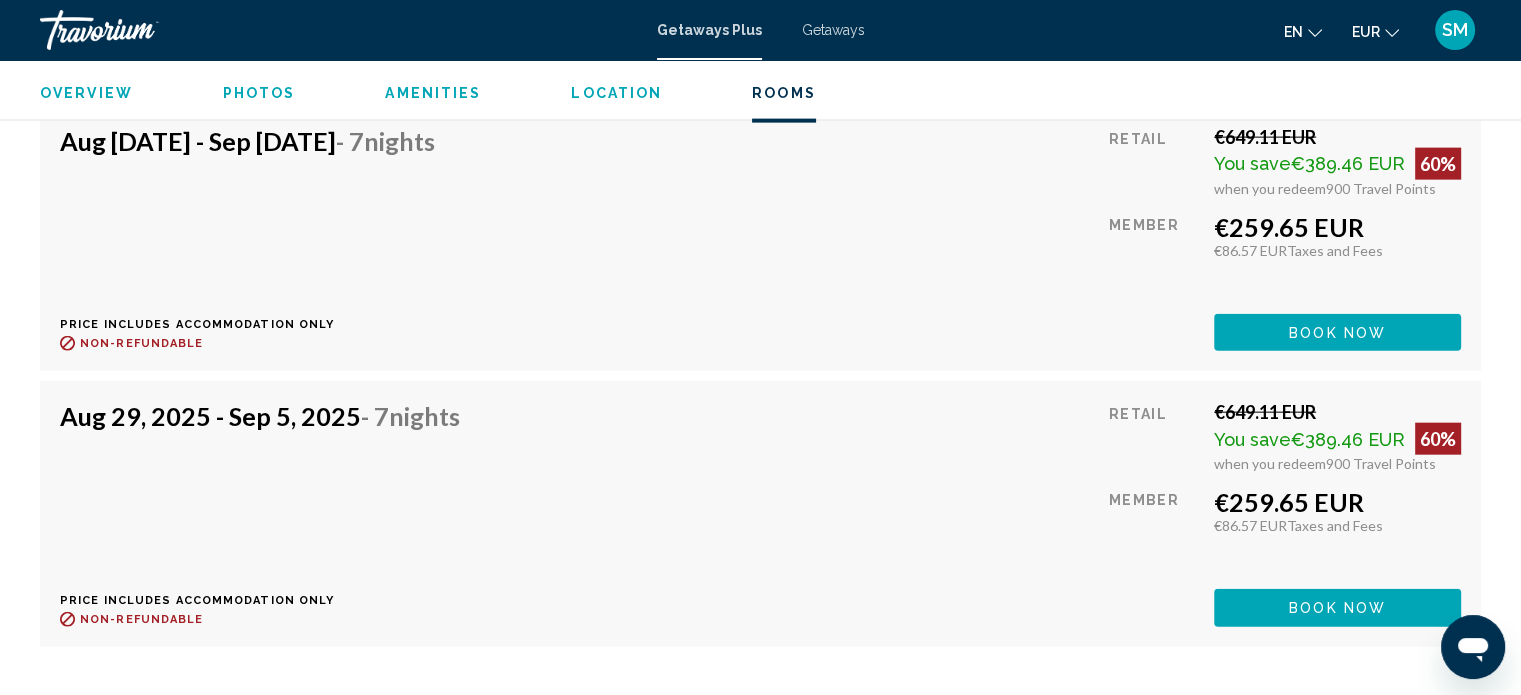 scroll, scrollTop: 4582, scrollLeft: 0, axis: vertical 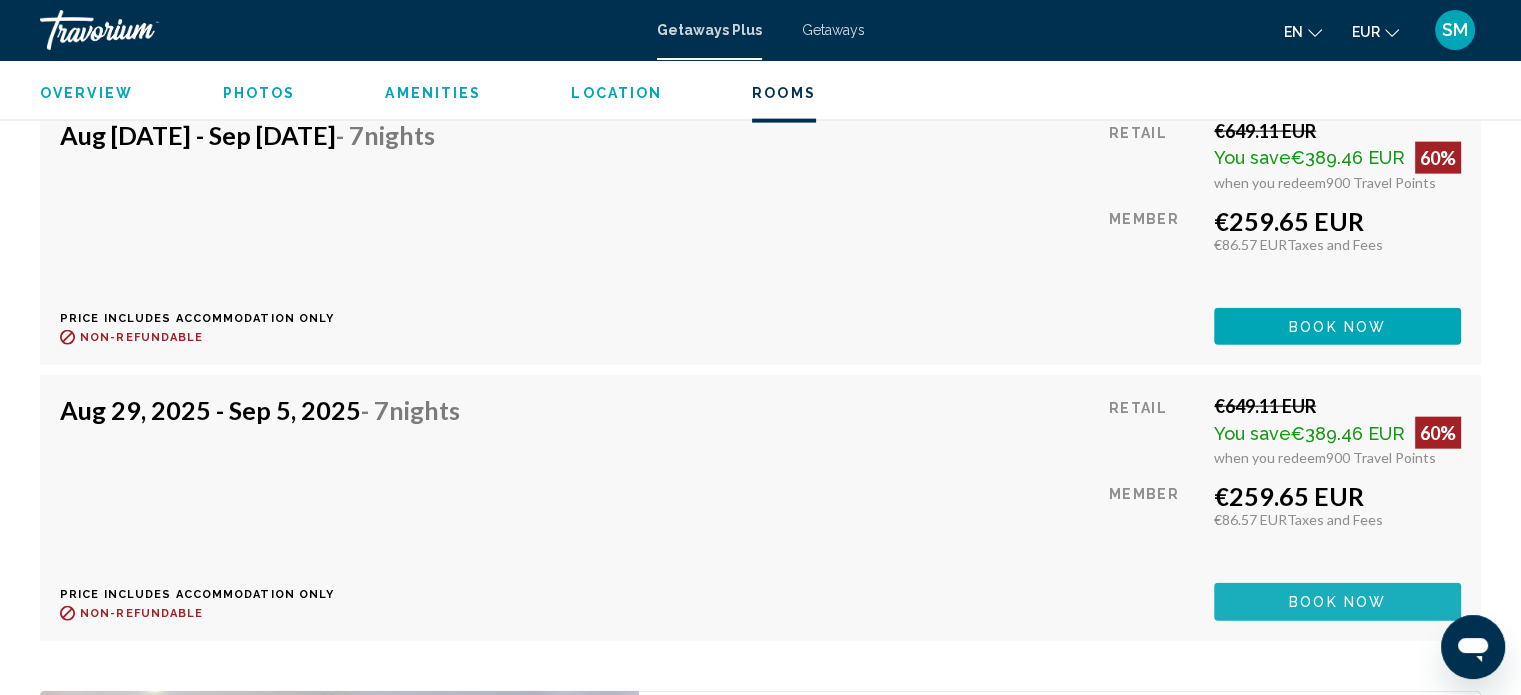 click on "Book now" at bounding box center [1337, 601] 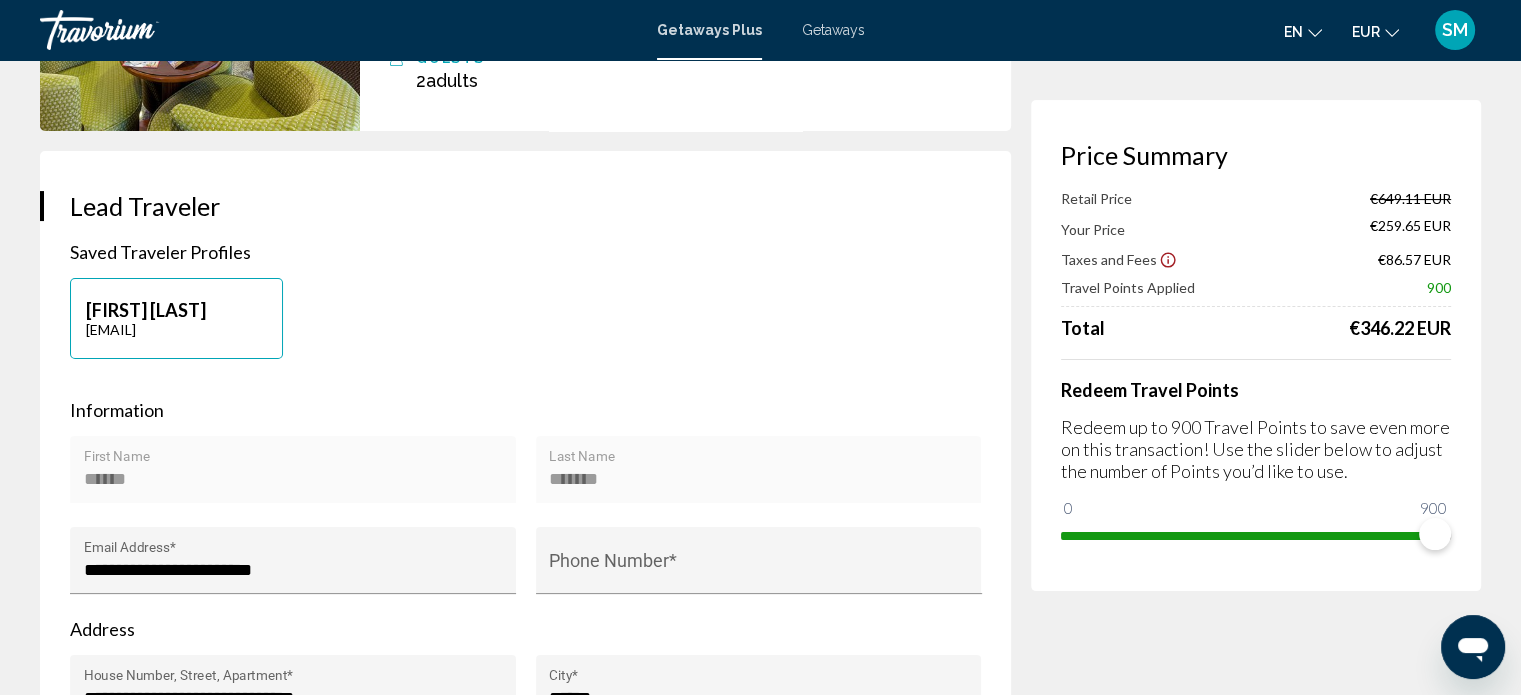 scroll, scrollTop: 0, scrollLeft: 0, axis: both 